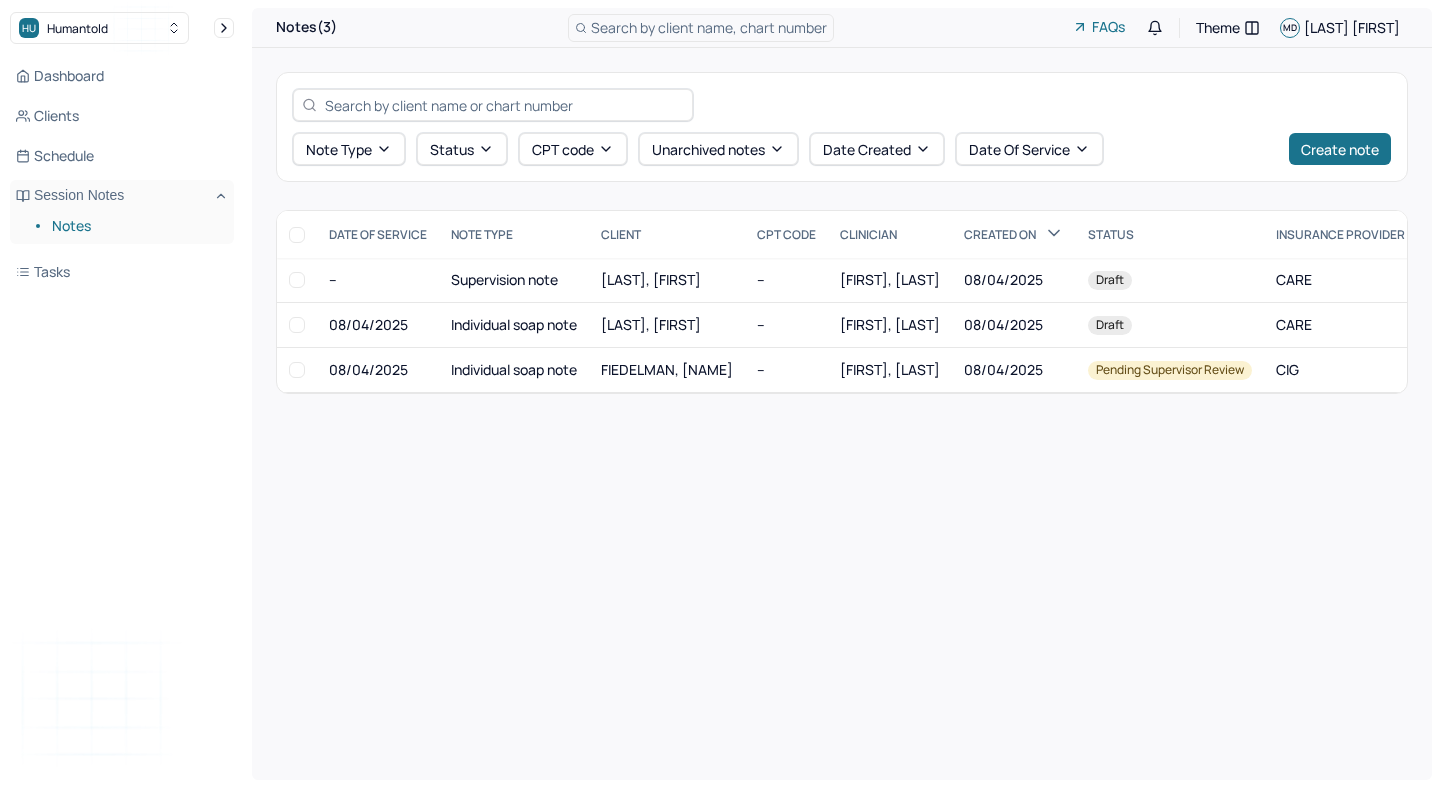 scroll, scrollTop: 0, scrollLeft: 0, axis: both 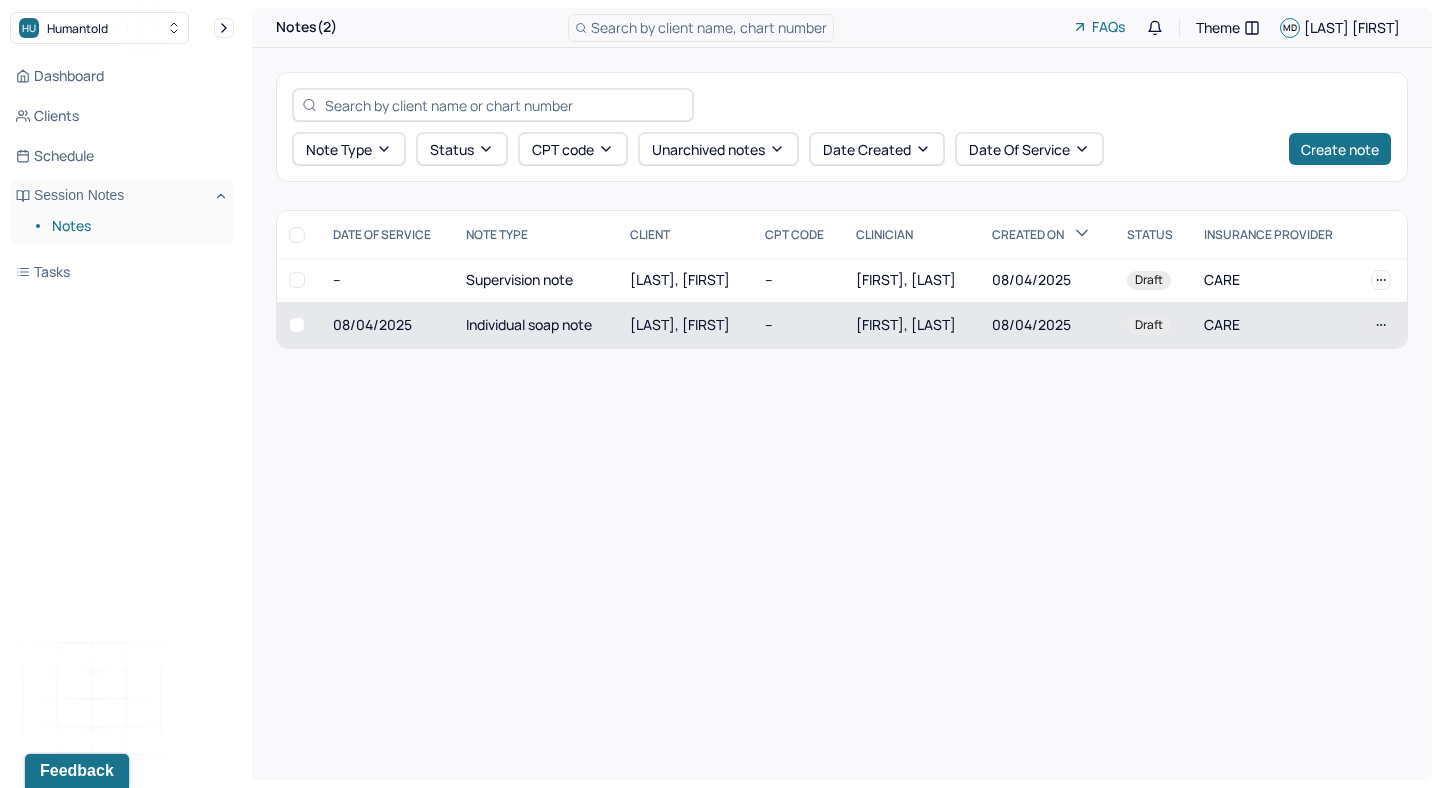 click on "[LAST], [FIRST]" at bounding box center [680, 324] 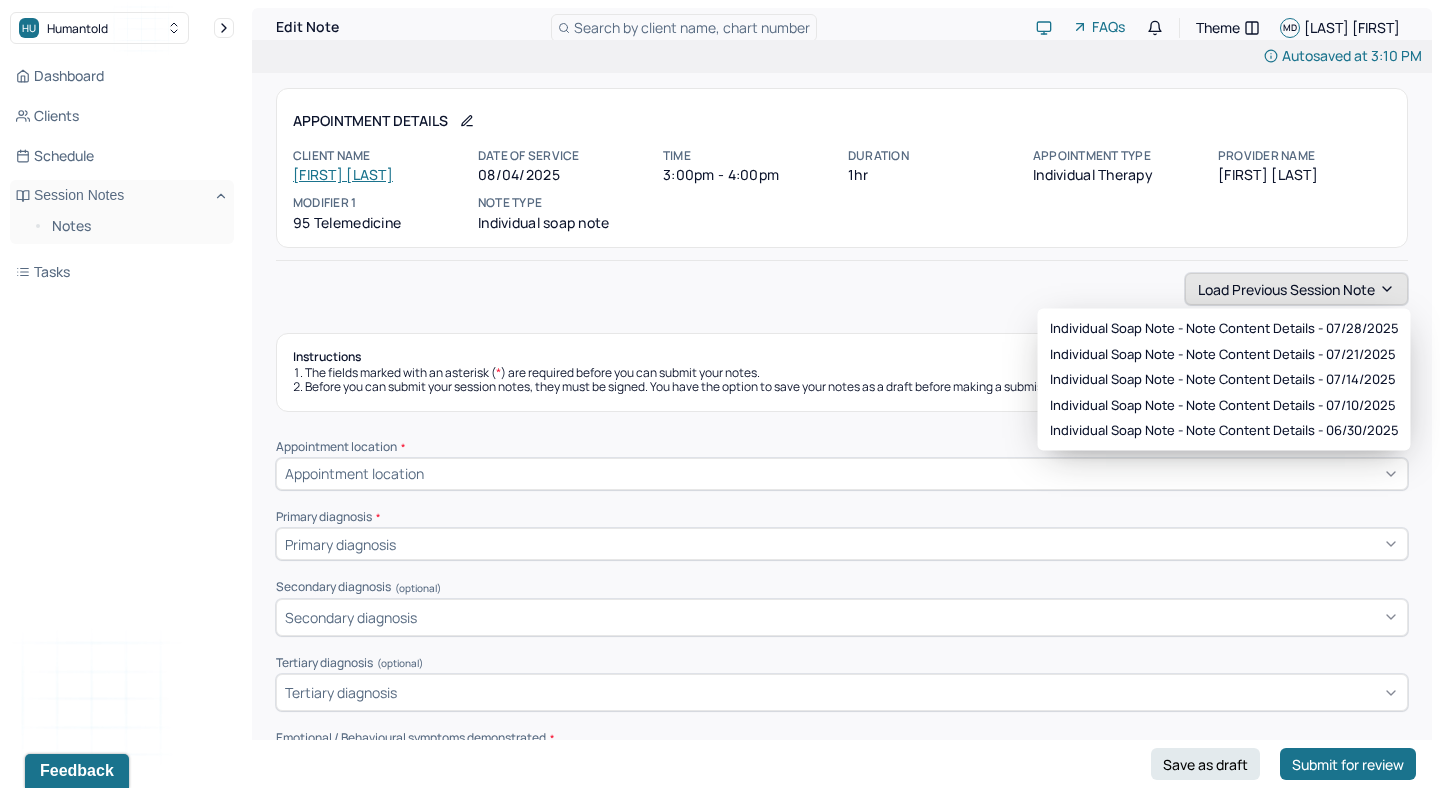 click on "Load previous session note" at bounding box center [1296, 289] 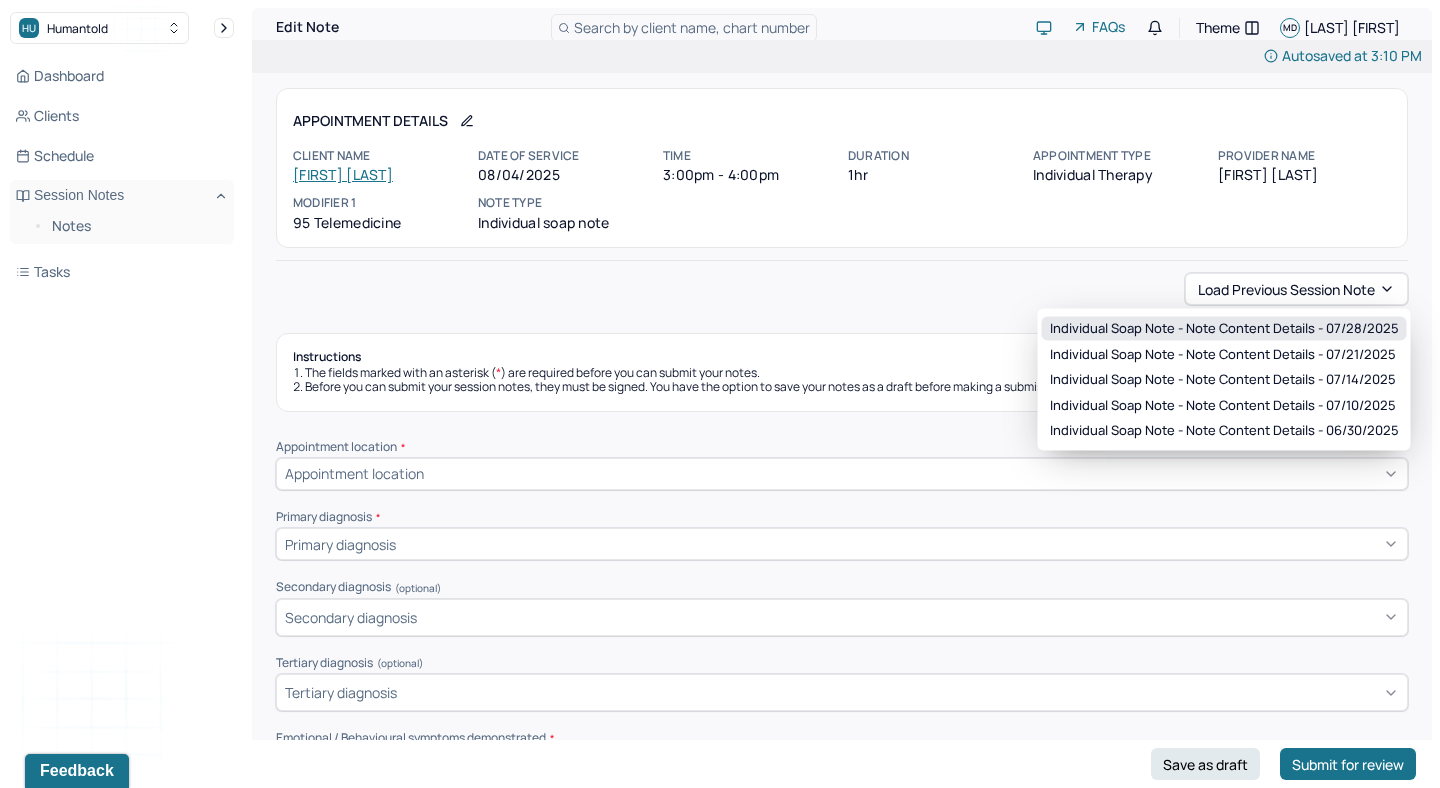 click on "Individual soap note   - Note content Details -   07/28/2025" at bounding box center [1224, 329] 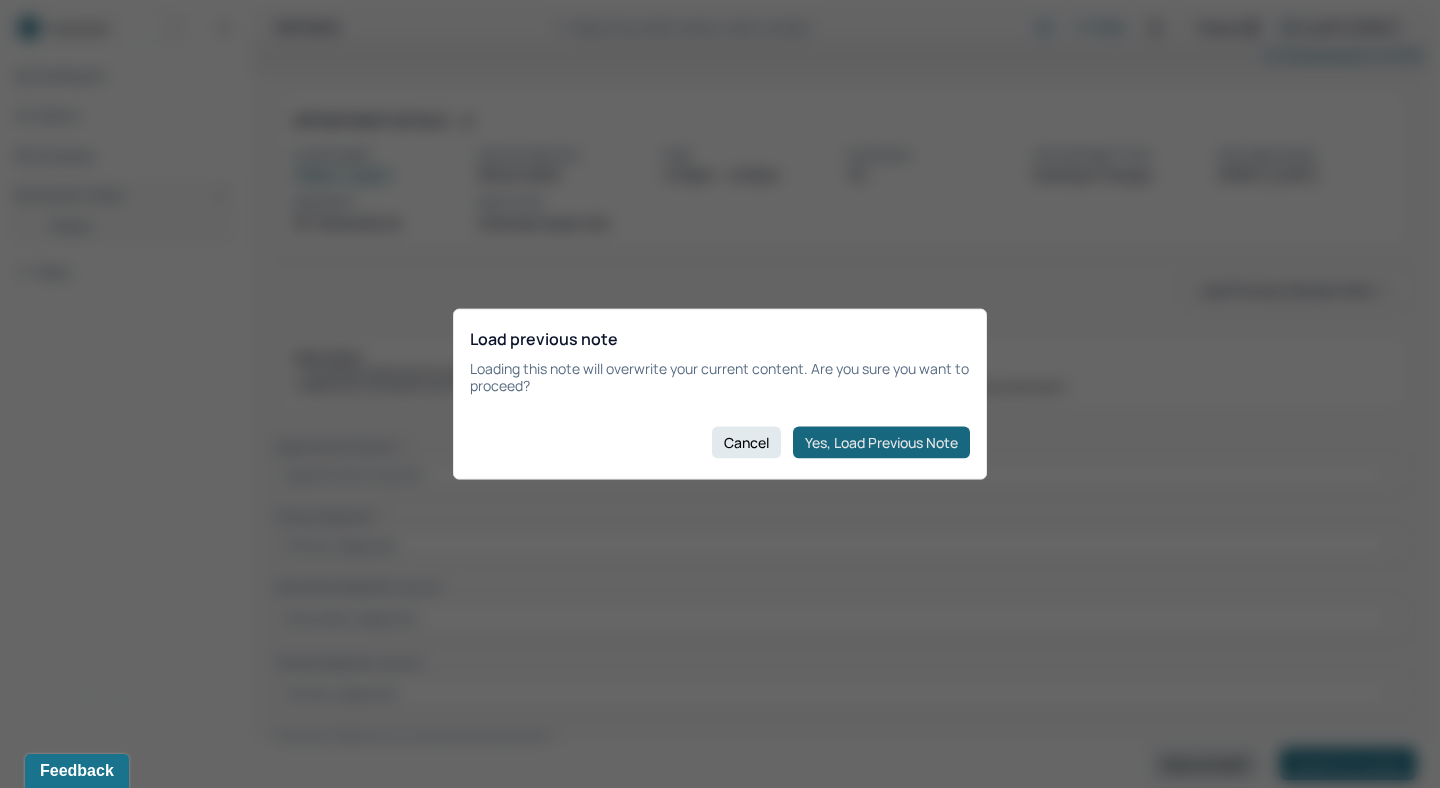 click on "Yes, Load Previous Note" at bounding box center (881, 442) 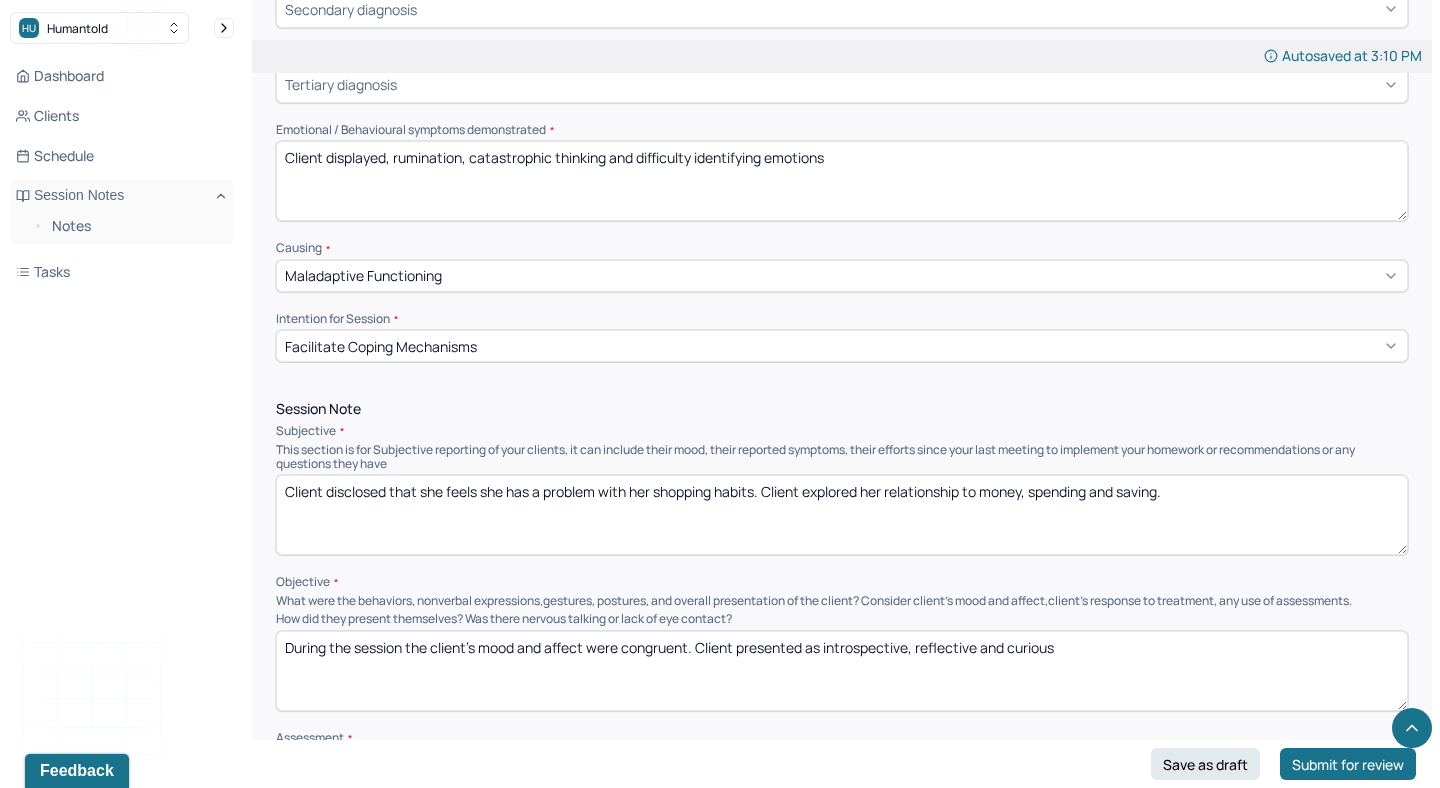 scroll, scrollTop: 868, scrollLeft: 0, axis: vertical 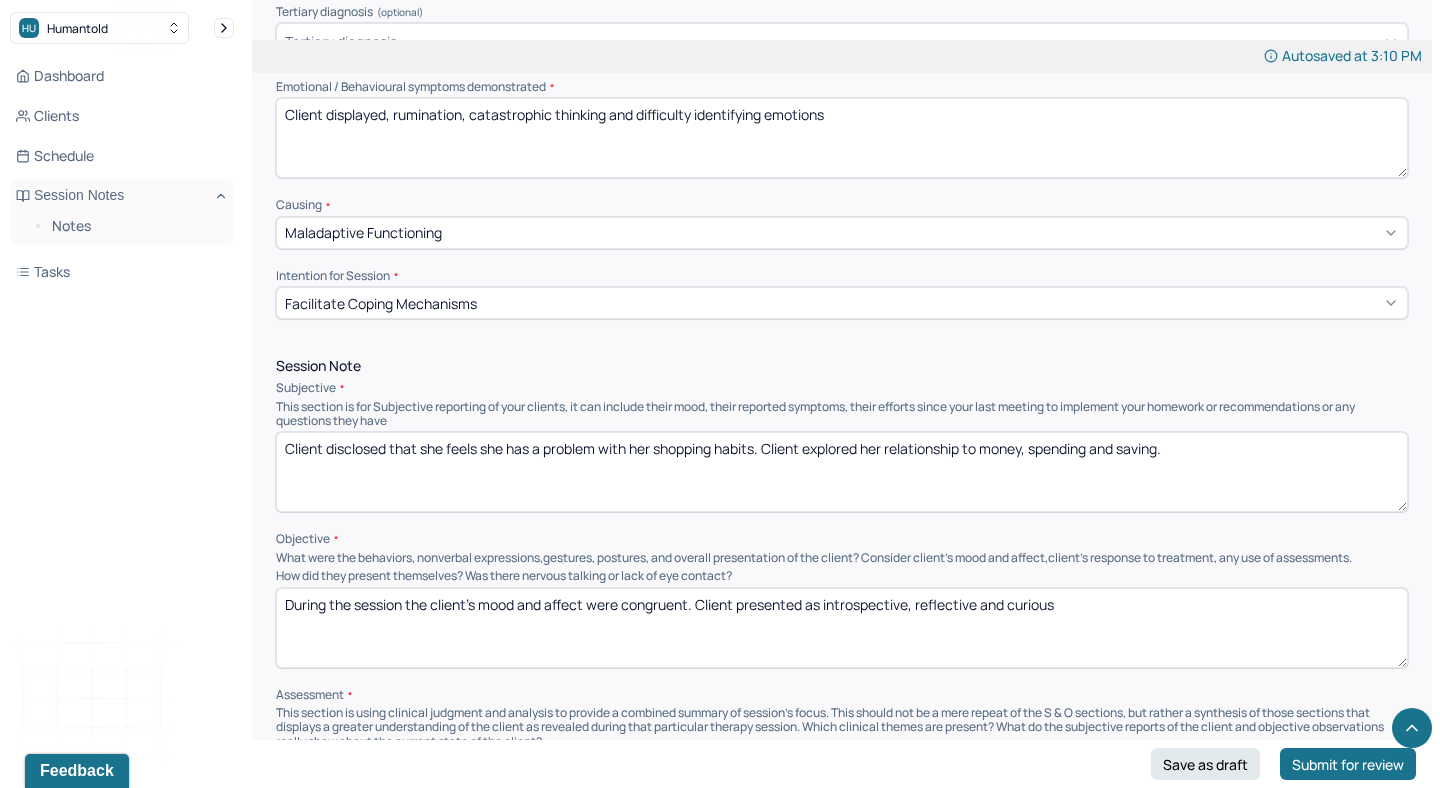 click on "Client disclosed that she feels she has a problem with her shopping habits. Client explored her relationship to money, spending and saving." at bounding box center [842, 472] 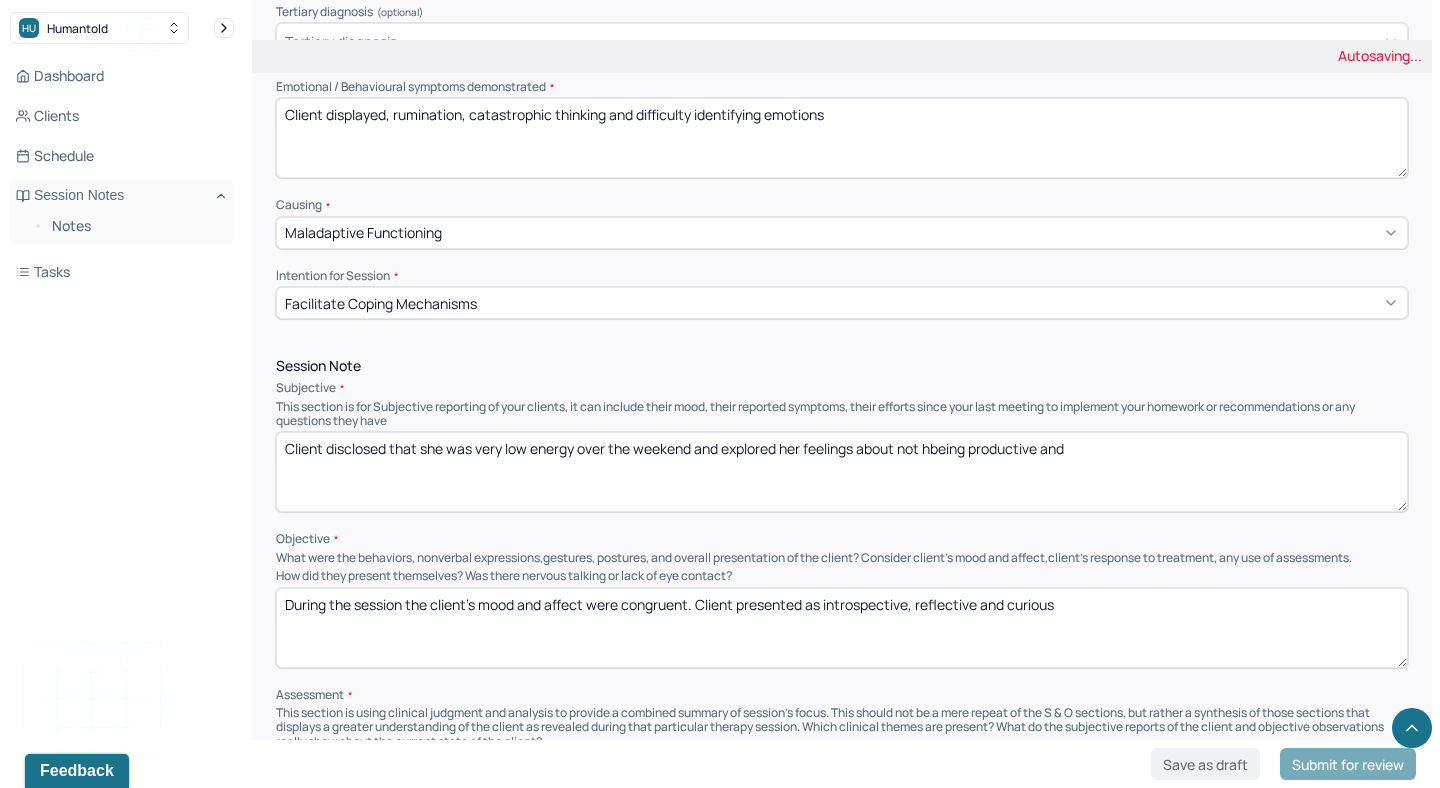 click on "Client disclosed that she was very low energy over the weekend and explored her feelings about" at bounding box center [842, 472] 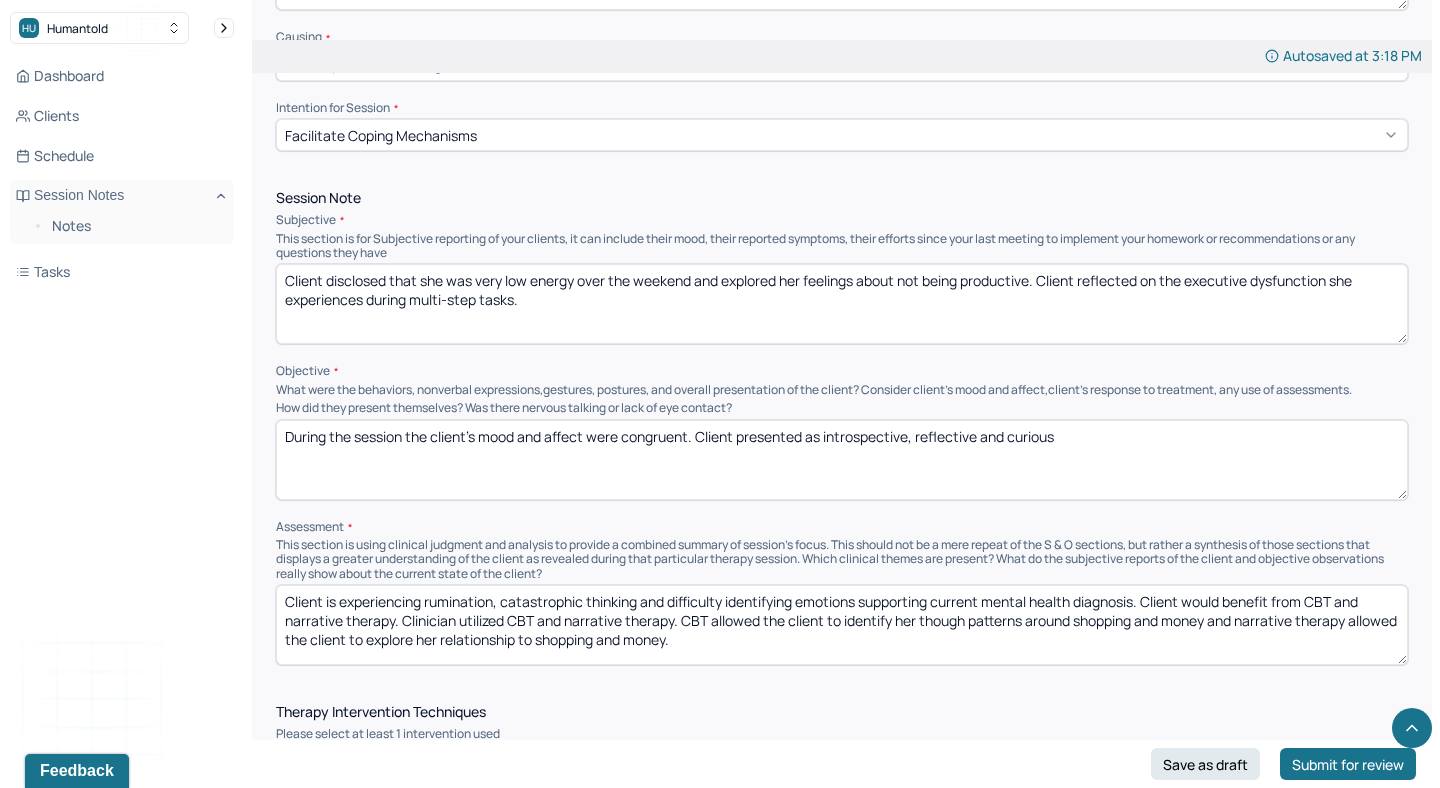 scroll, scrollTop: 1039, scrollLeft: 0, axis: vertical 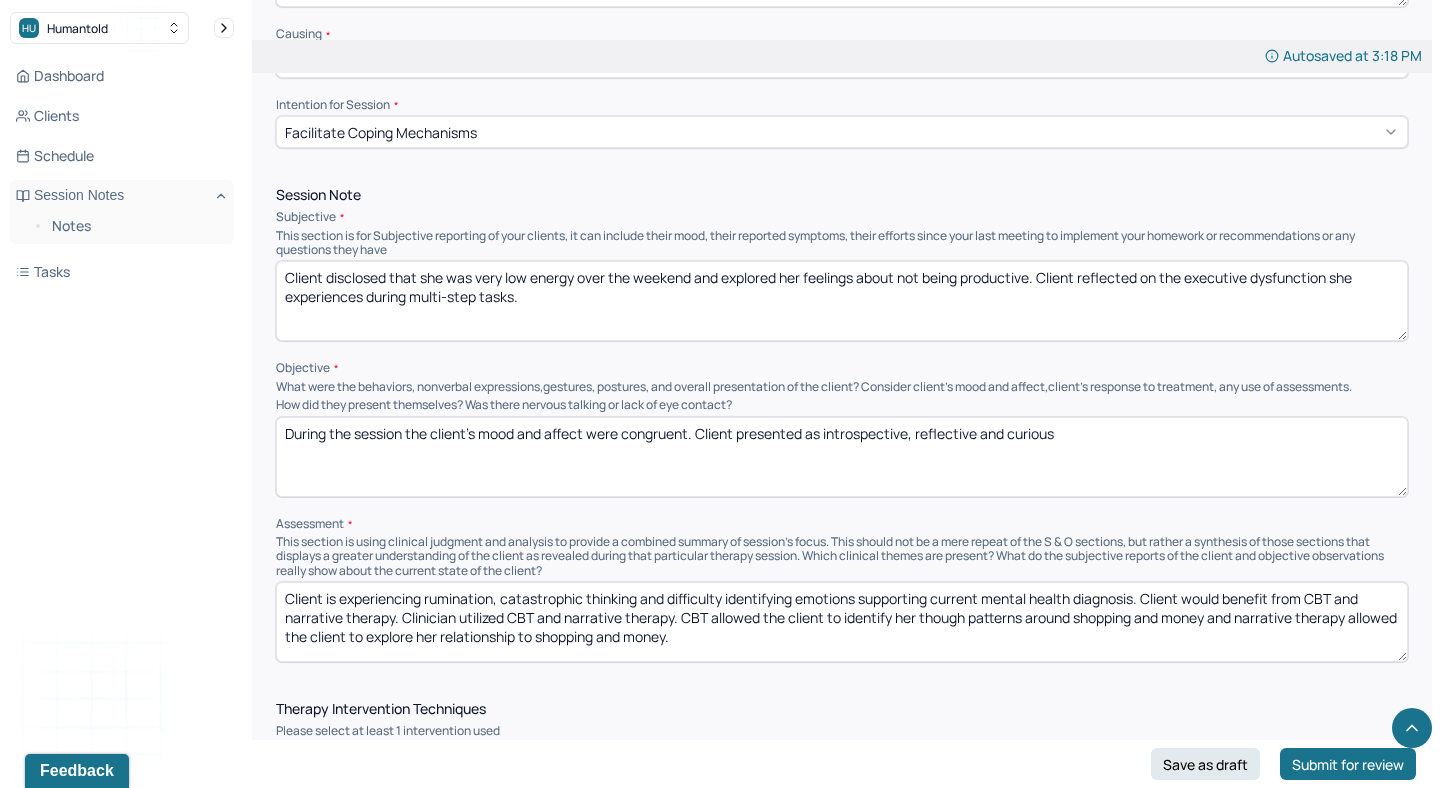 type on "Client disclosed that she was very low energy over the weekend and explored her feelings about not being productive. Client reflected on the executive dysfunction she experiences during multi-step tasks." 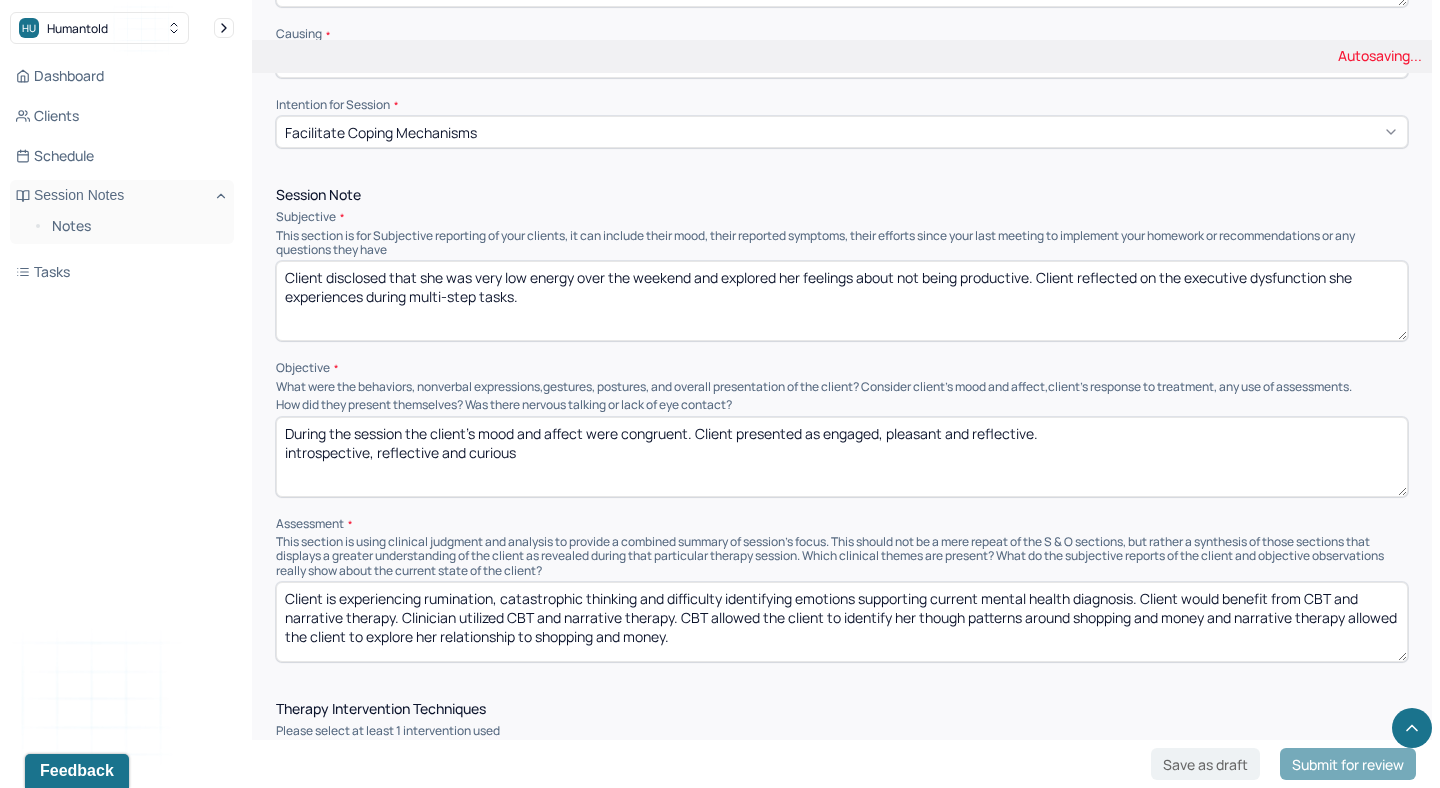 click on "During the session the client's mood and affect were congruent. Client presented as engaged,
introspective, reflective and curious" at bounding box center (842, 457) 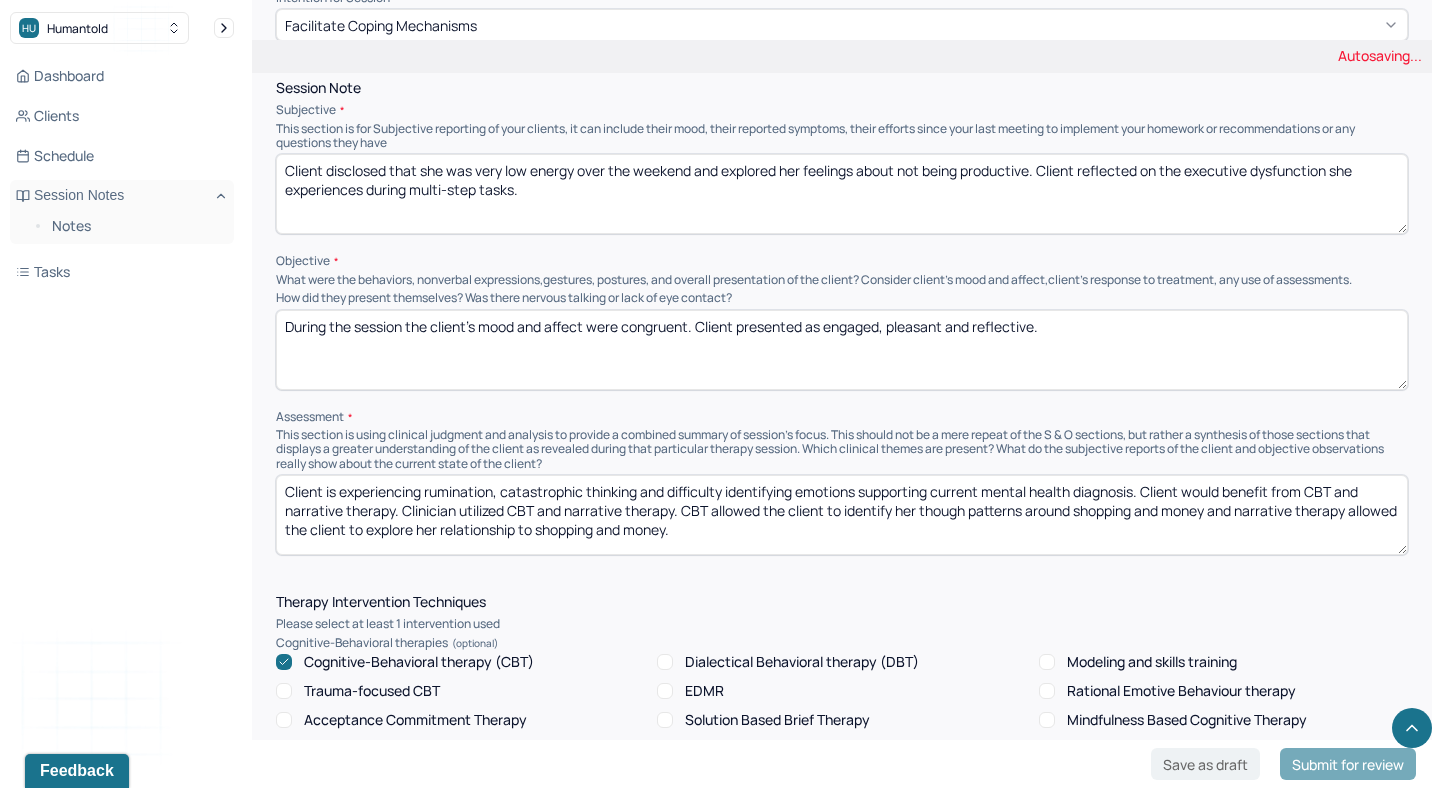 scroll, scrollTop: 1157, scrollLeft: 0, axis: vertical 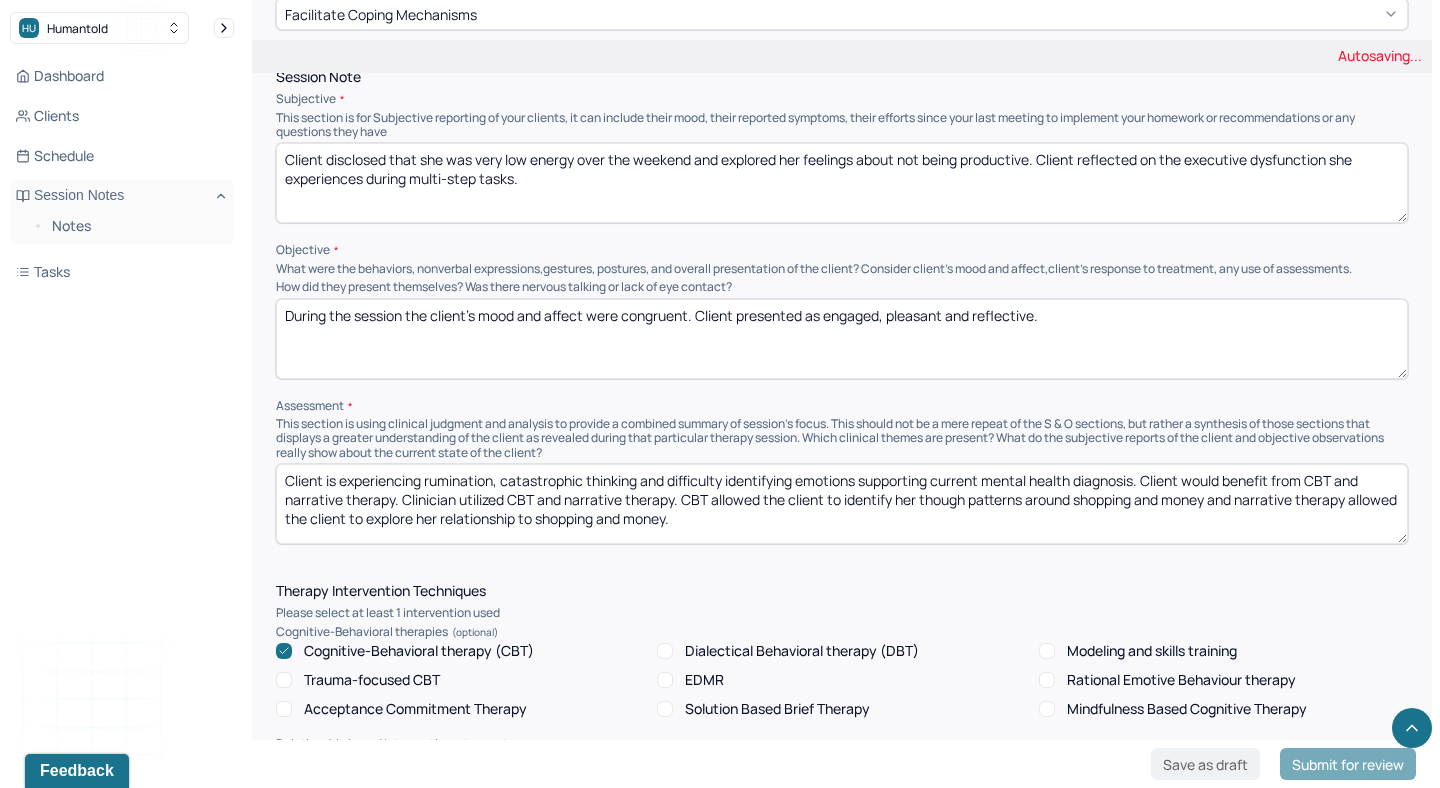 type on "During the session the client's mood and affect were congruent. Client presented as engaged, pleasant and reflective." 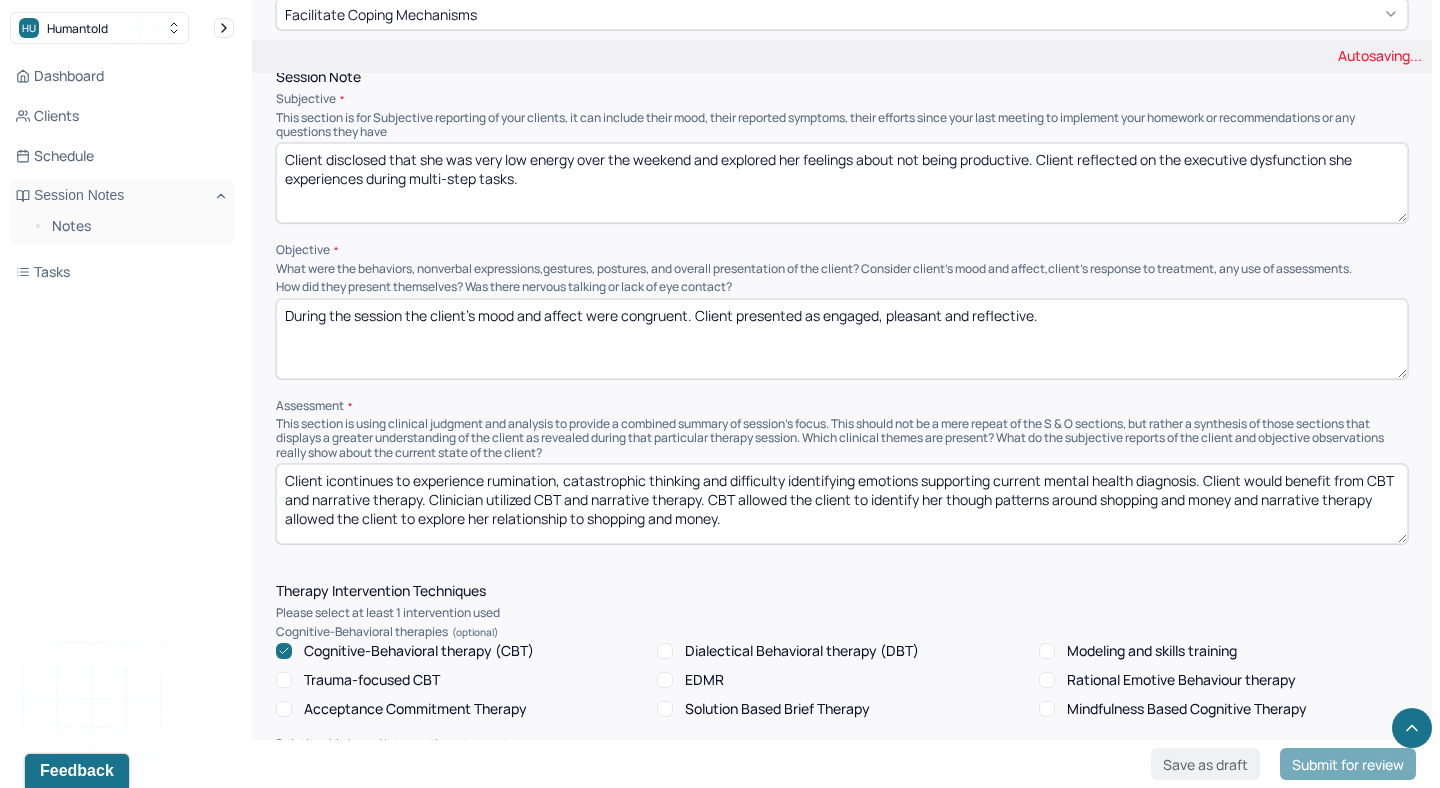 click on "Client is experiencing rumination, catastrophic thinking and difficulty identifying emotions supporting current mental health diagnosis. Client would benefit from CBT and narrative therapy. Clinician utilized CBT and narrative therapy. CBT allowed the client to identify her though patterns around shopping and money and narrative therapy allowed the client to explore her relationship to shopping and money." at bounding box center (842, 504) 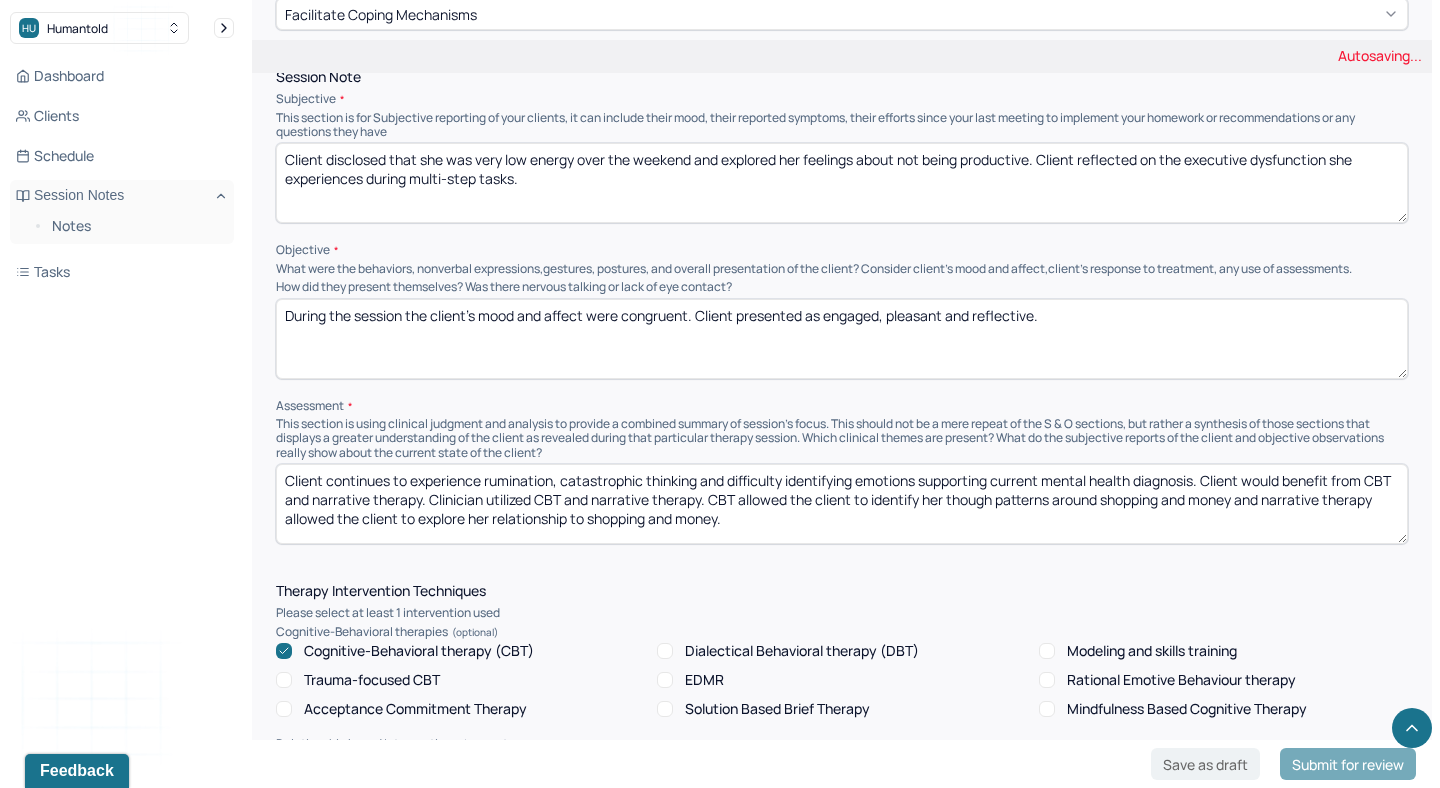 click on "Client is experiencing rumination, catastrophic thinking and difficulty identifying emotions supporting current mental health diagnosis. Client would benefit from CBT and narrative therapy. Clinician utilized CBT and narrative therapy. CBT allowed the client to identify her though patterns around shopping and money and narrative therapy allowed the client to explore her relationship to shopping and money." at bounding box center [842, 504] 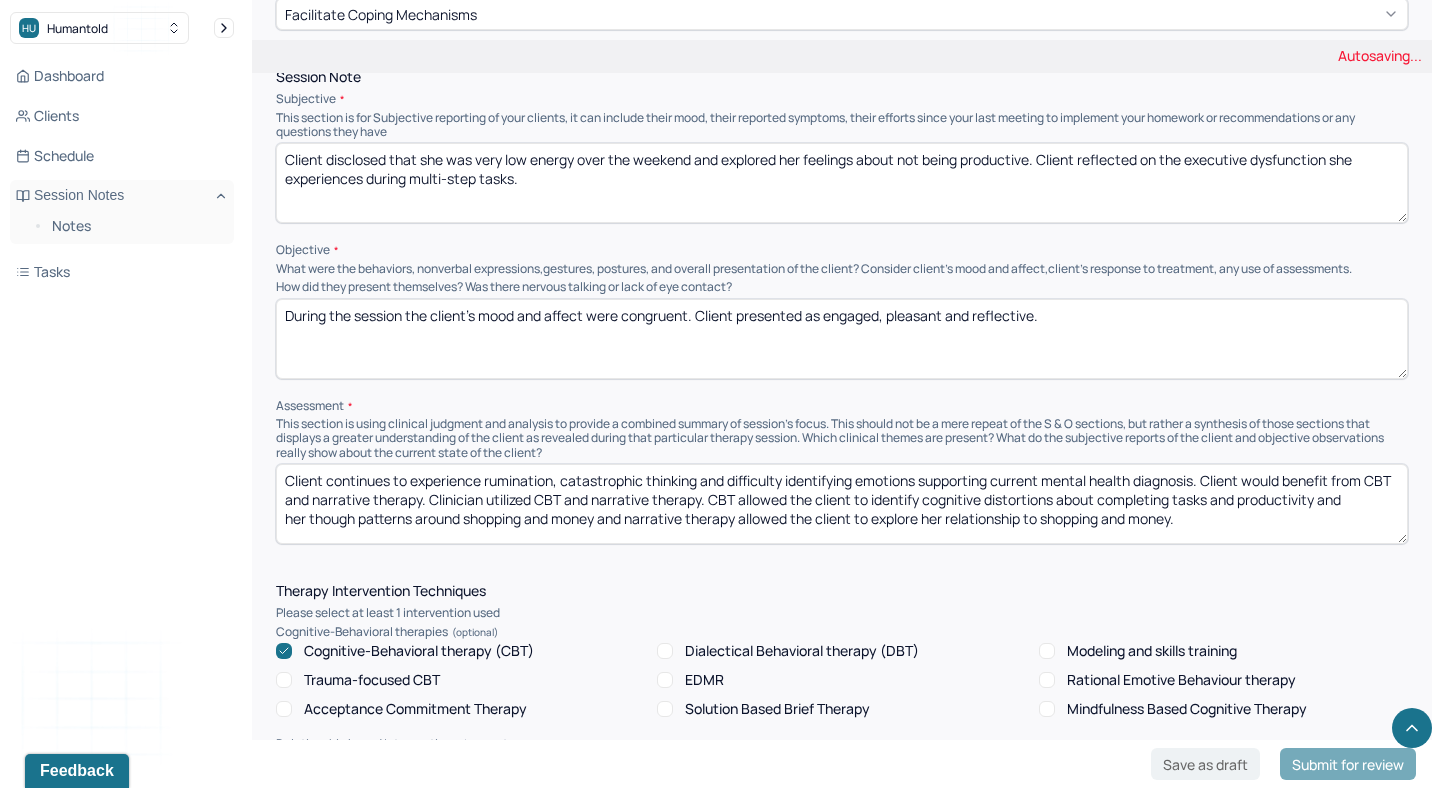 drag, startPoint x: 627, startPoint y: 509, endPoint x: 280, endPoint y: 510, distance: 347.00143 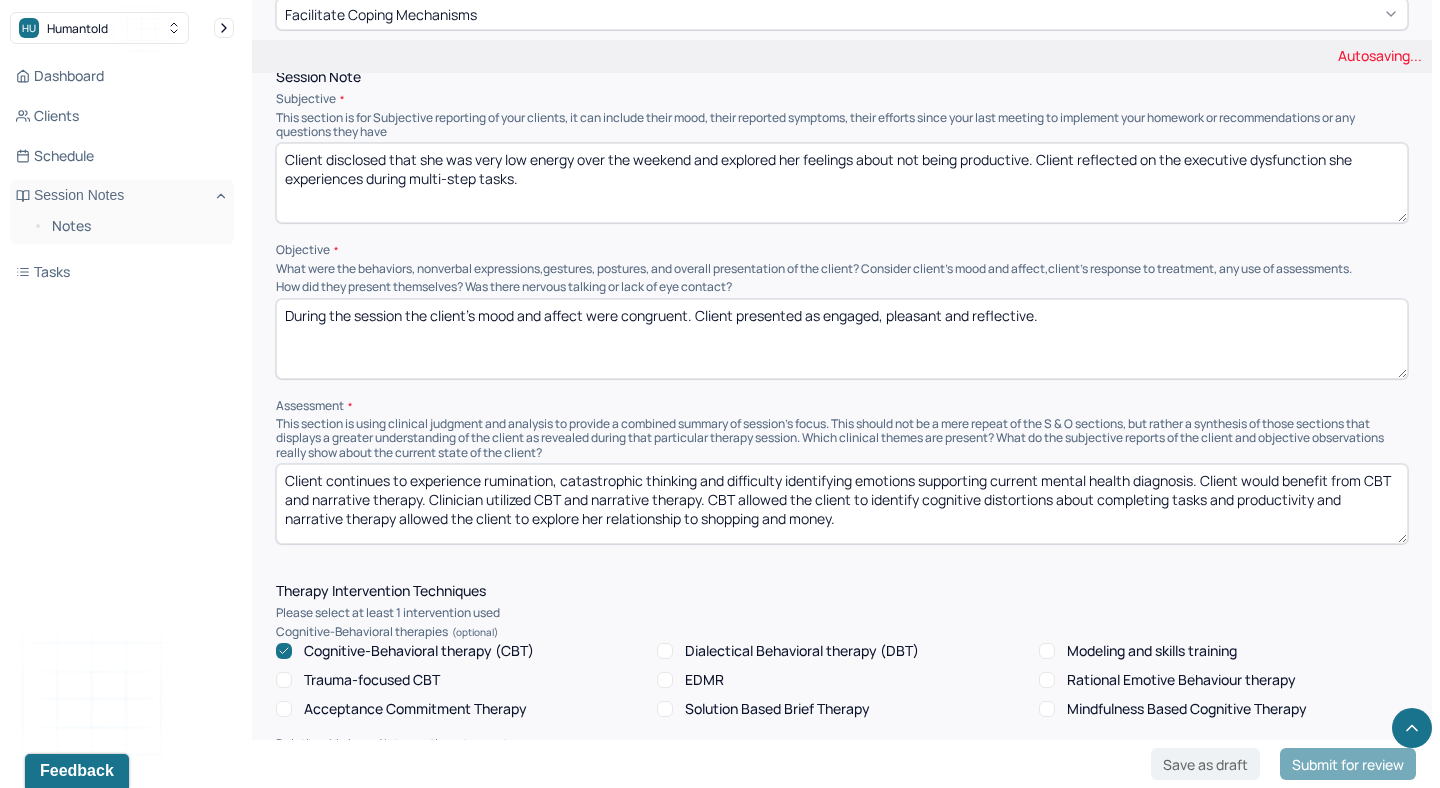 scroll, scrollTop: 9, scrollLeft: 0, axis: vertical 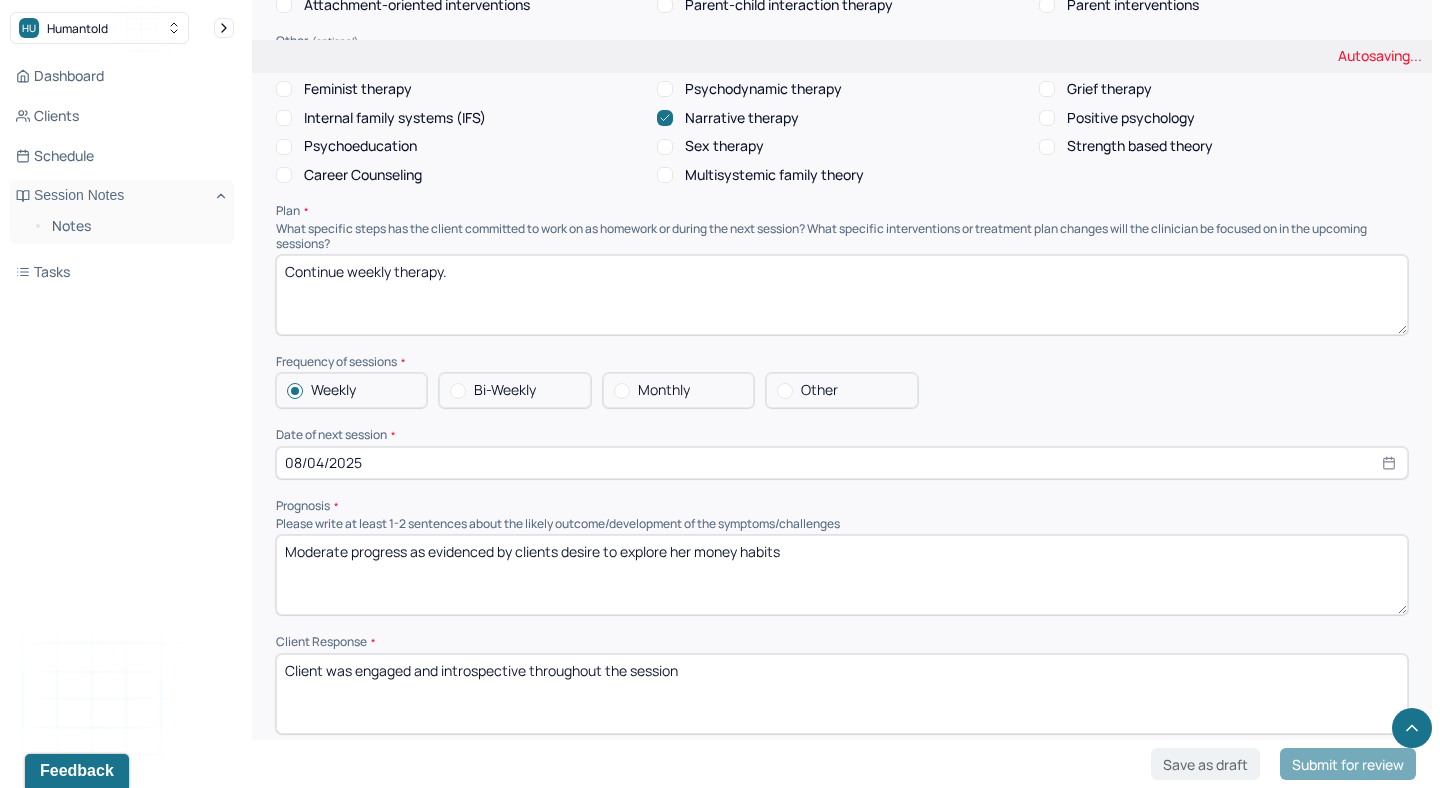 type on "Client continues to experience rumination, catastrophic thinking and difficulty identifying emotions supporting current mental health diagnosis. Client would benefit from CBT and narrative therapy. Clinician utilized CBT and narrative therapy. CBT allowed the client to identify cognitive distortions about completing tasks and productivity and  narrative therapy allowed the client to reflect on and identify her feelings about her ability to manage tasks and low productive weeks." 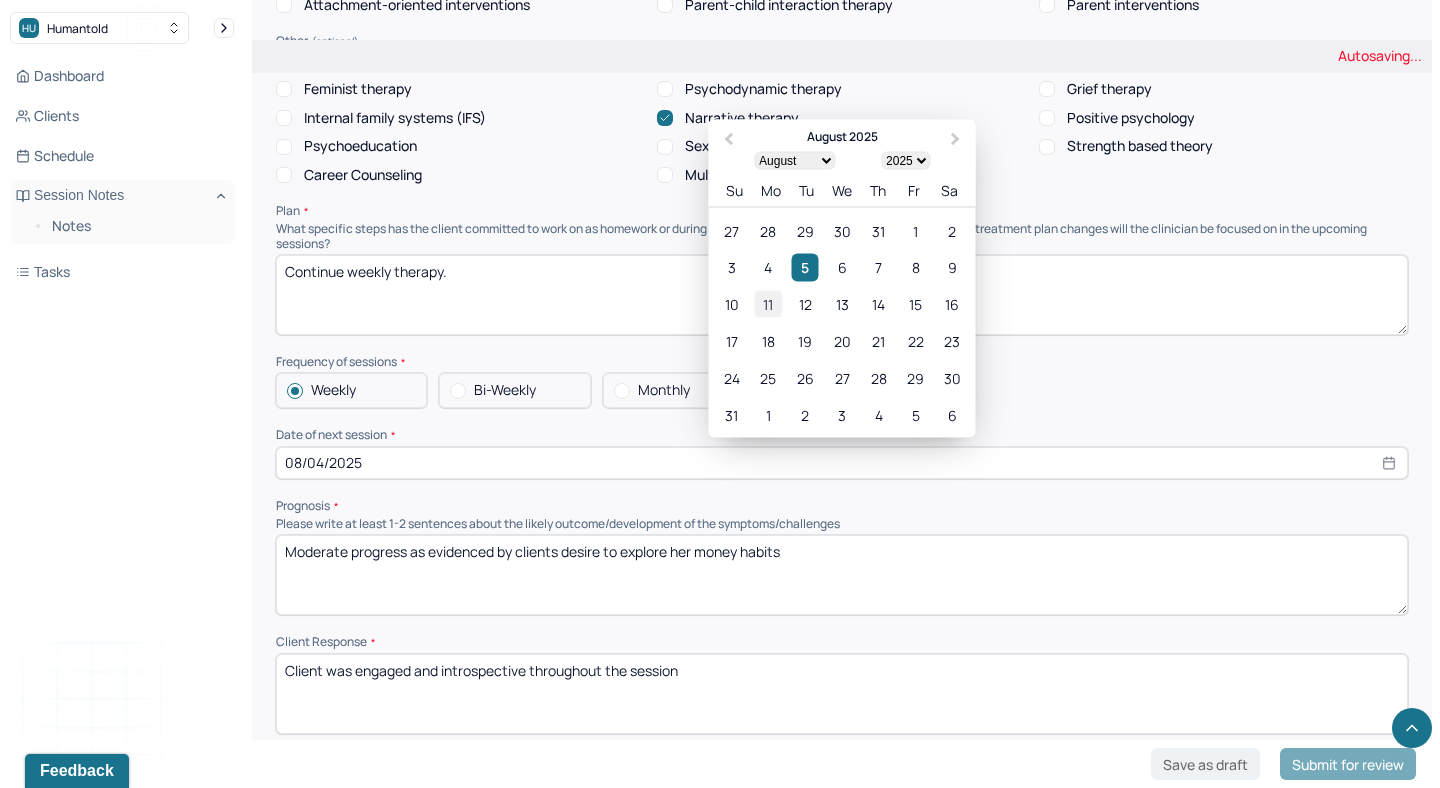 click on "11" at bounding box center (768, 303) 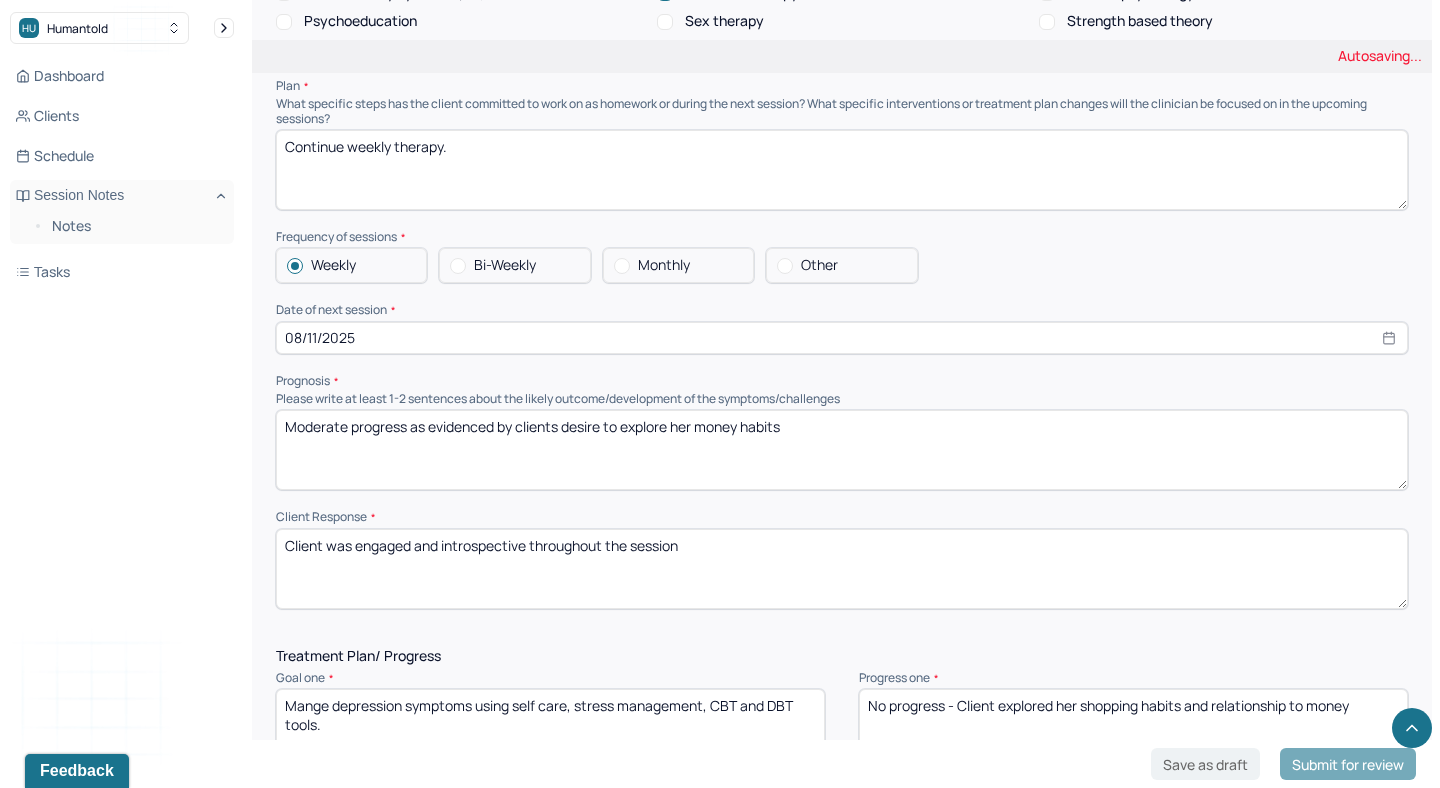 scroll, scrollTop: 2048, scrollLeft: 0, axis: vertical 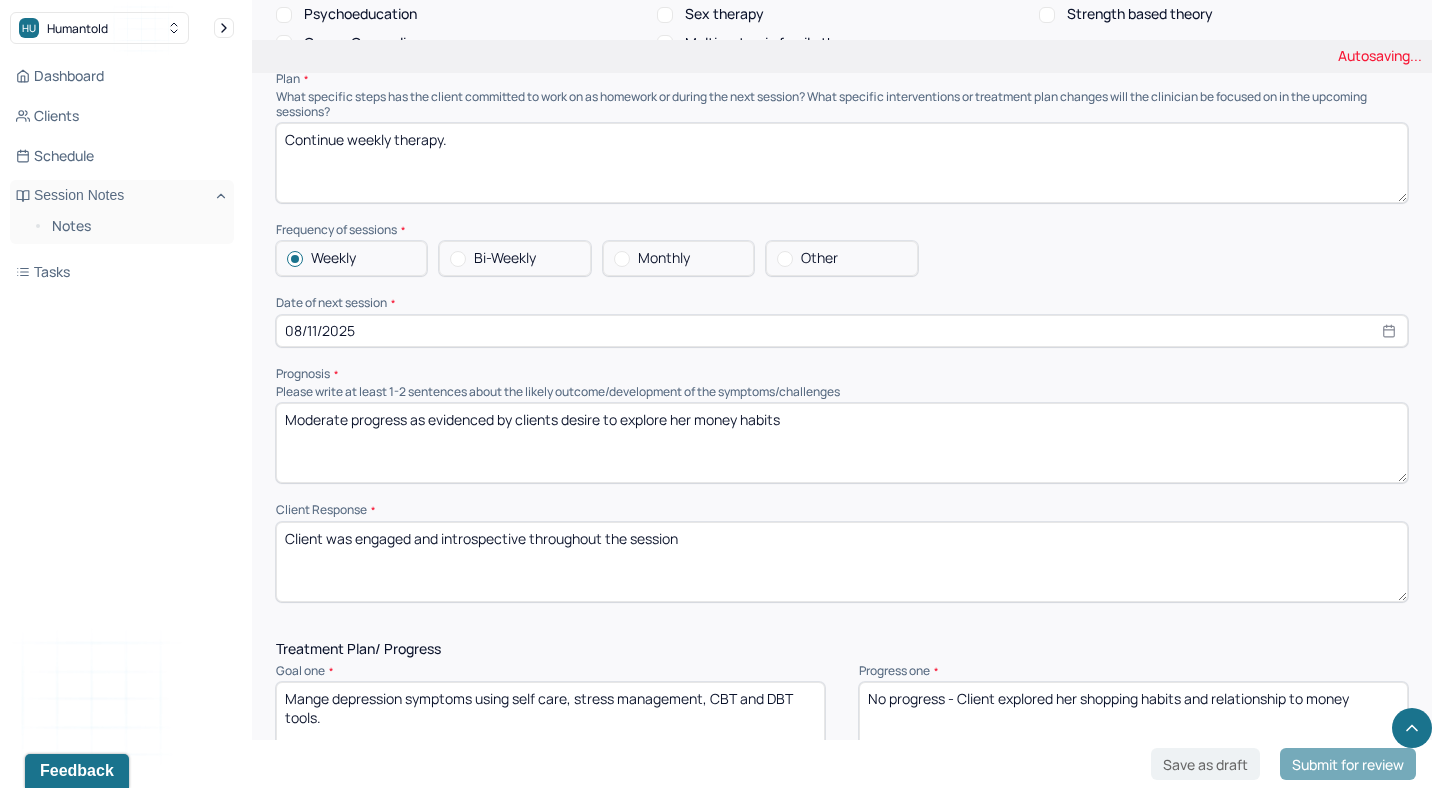 drag, startPoint x: 562, startPoint y: 410, endPoint x: 856, endPoint y: 430, distance: 294.67947 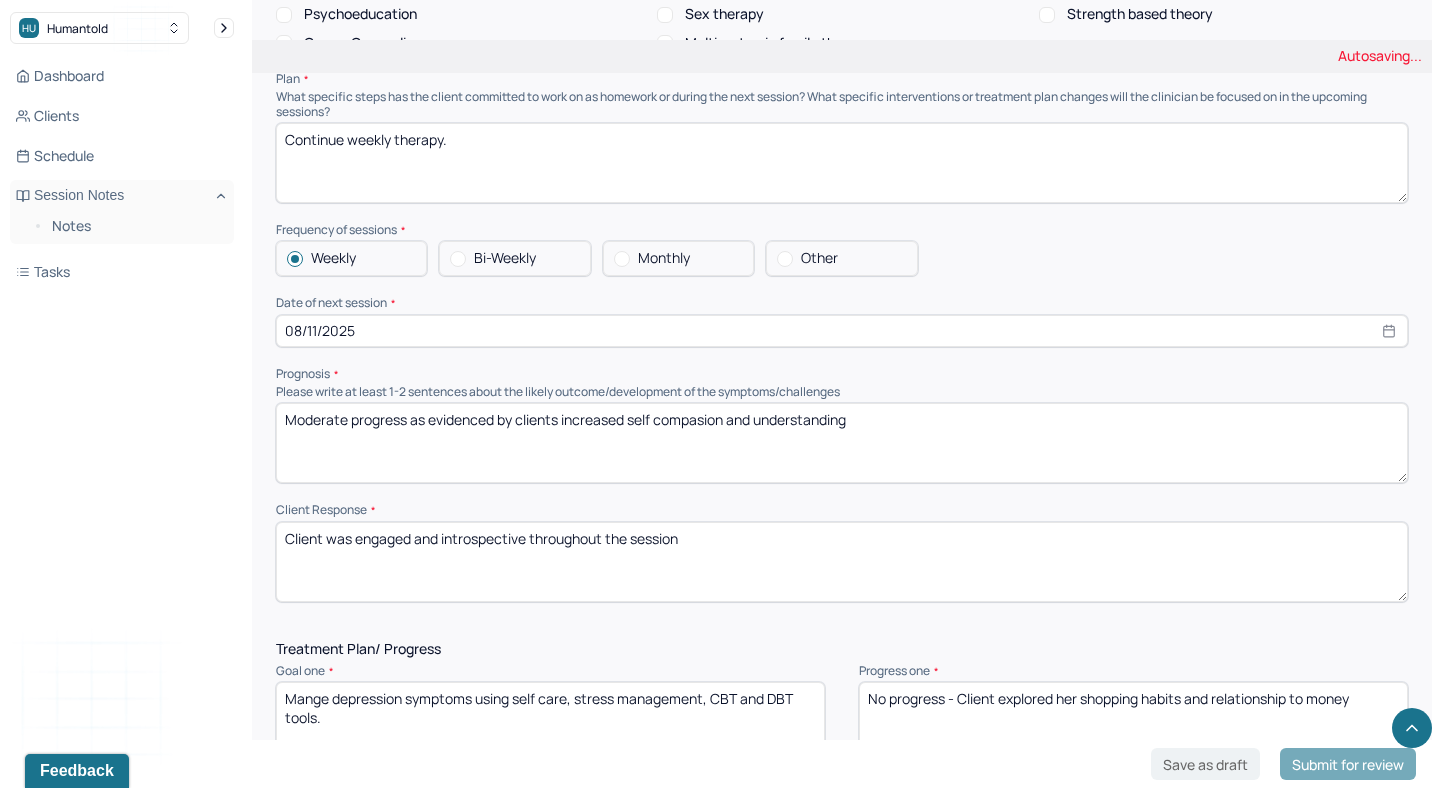 click on "Moderate progress as evidenced by clients desire to explore her money habits" at bounding box center [842, 443] 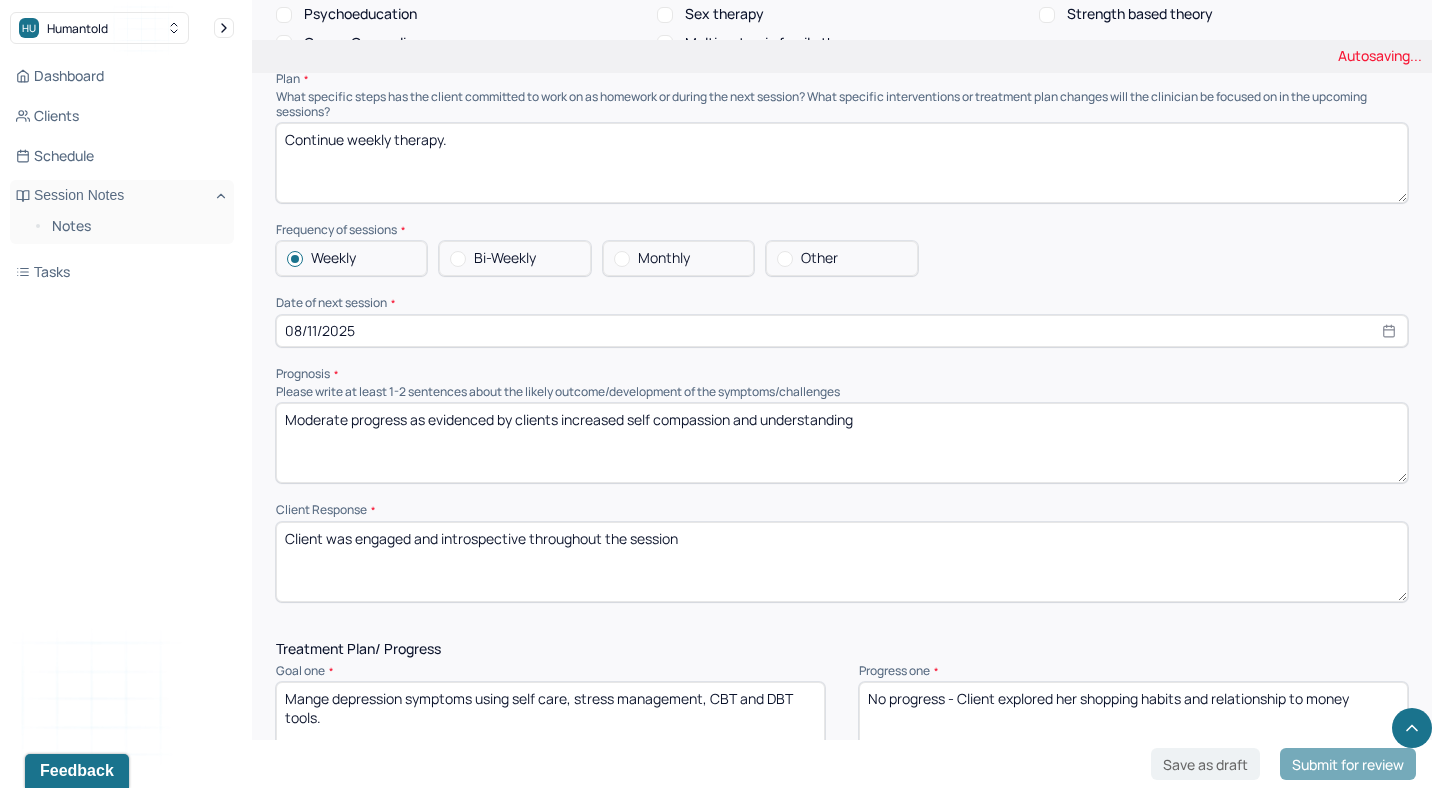 click on "Moderate progress as evidenced by clients desire to explore her money habits" at bounding box center (842, 443) 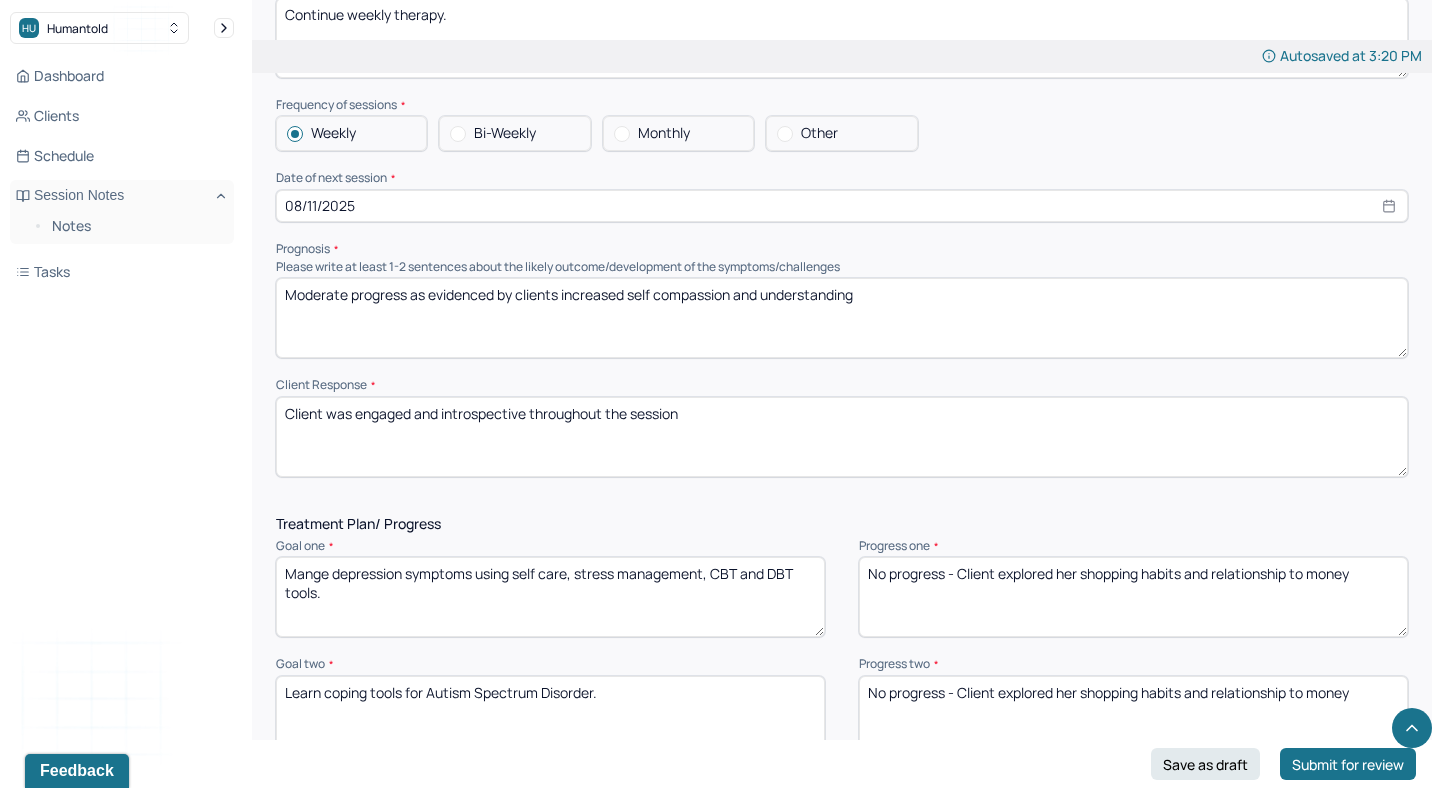 scroll, scrollTop: 2178, scrollLeft: 0, axis: vertical 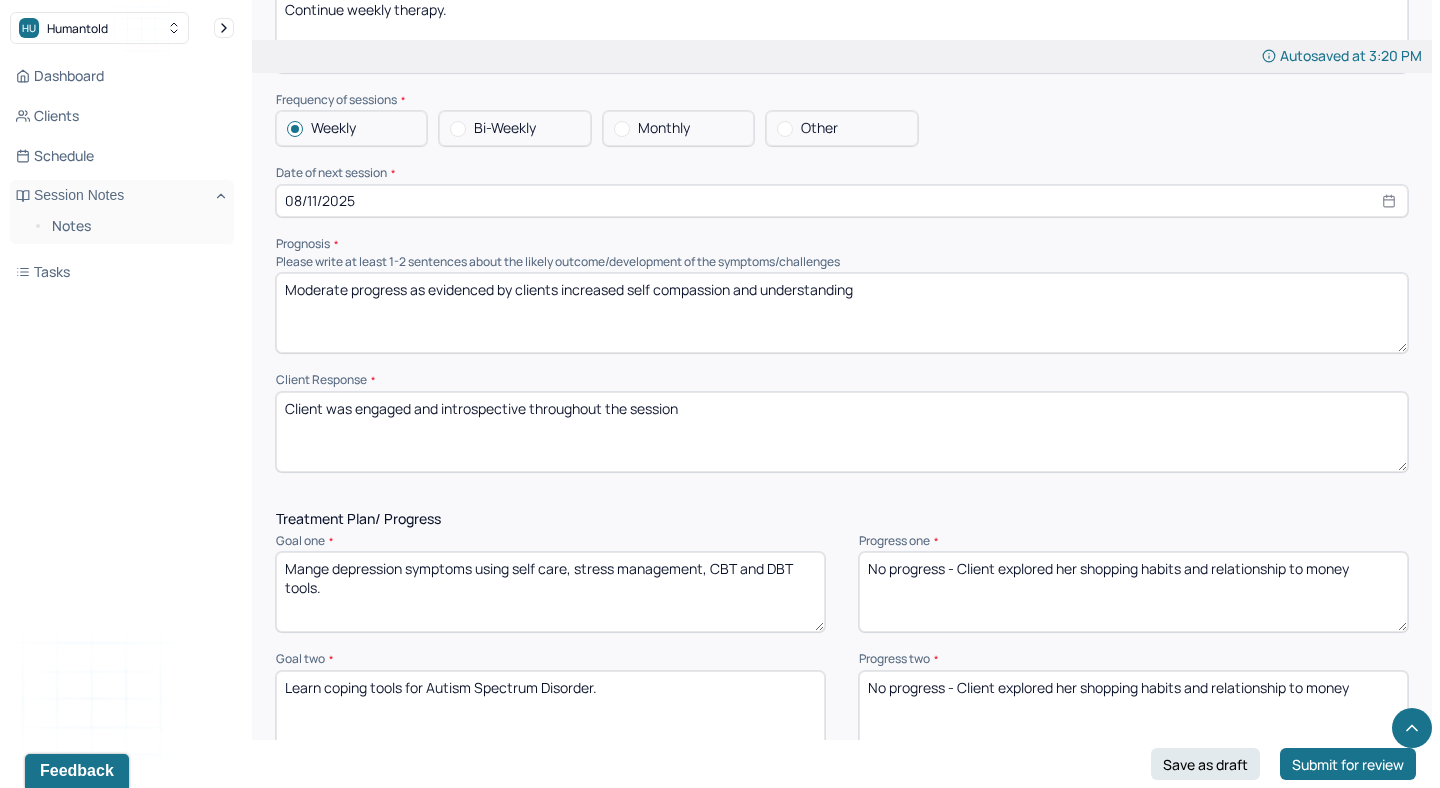 type on "Moderate progress as evidenced by clients increased self compassion and understanding" 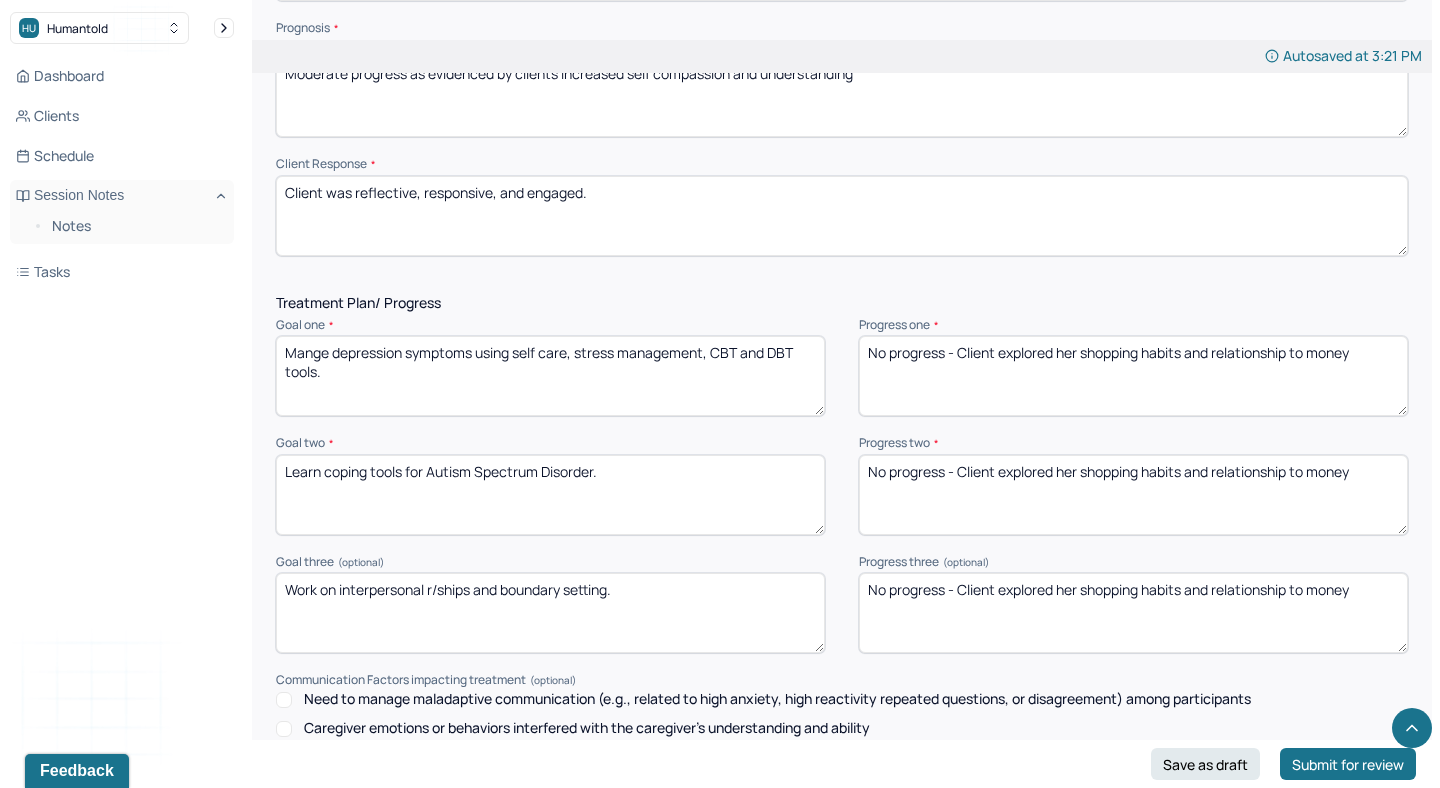 scroll, scrollTop: 2451, scrollLeft: 0, axis: vertical 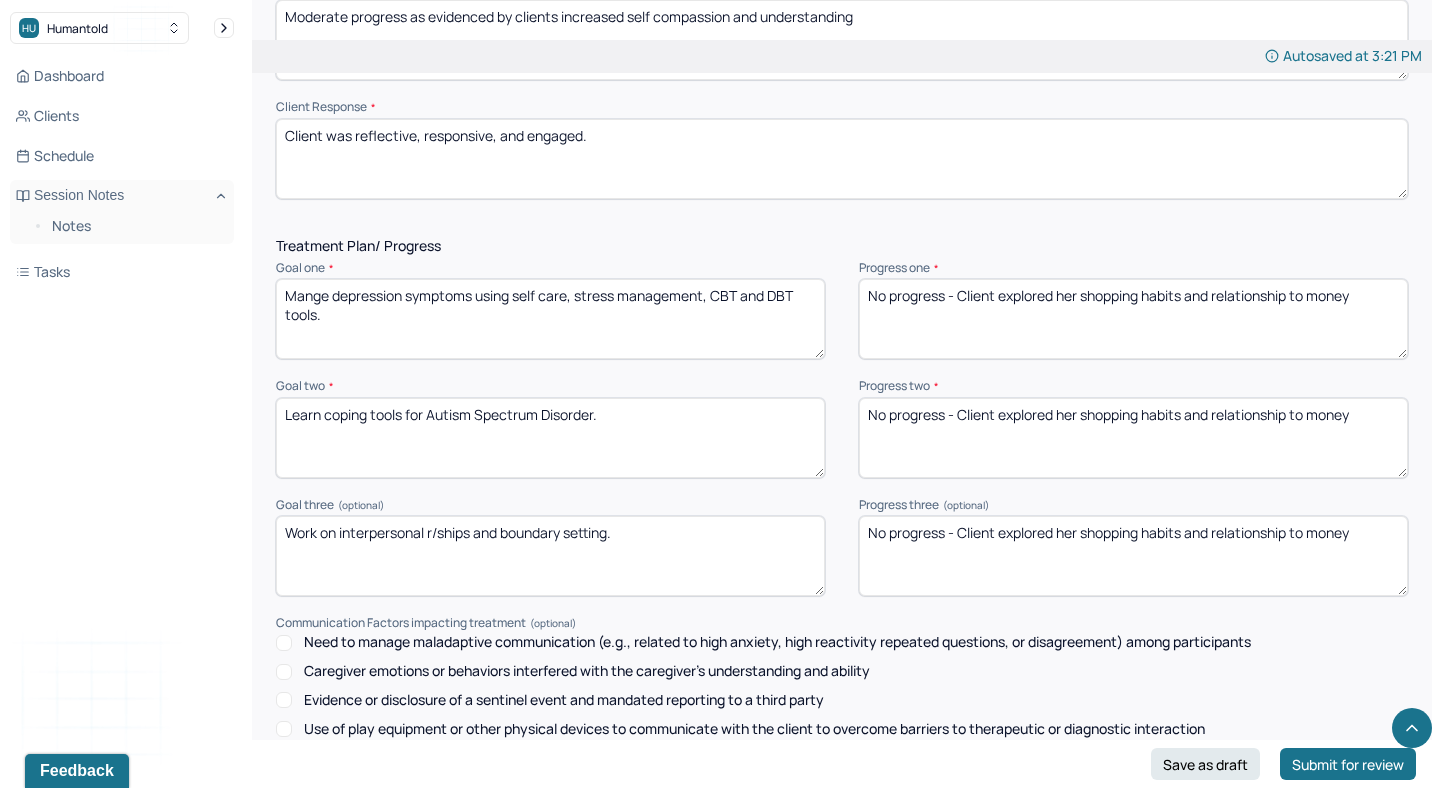 type on "Client was reflective, responsive, and engaged." 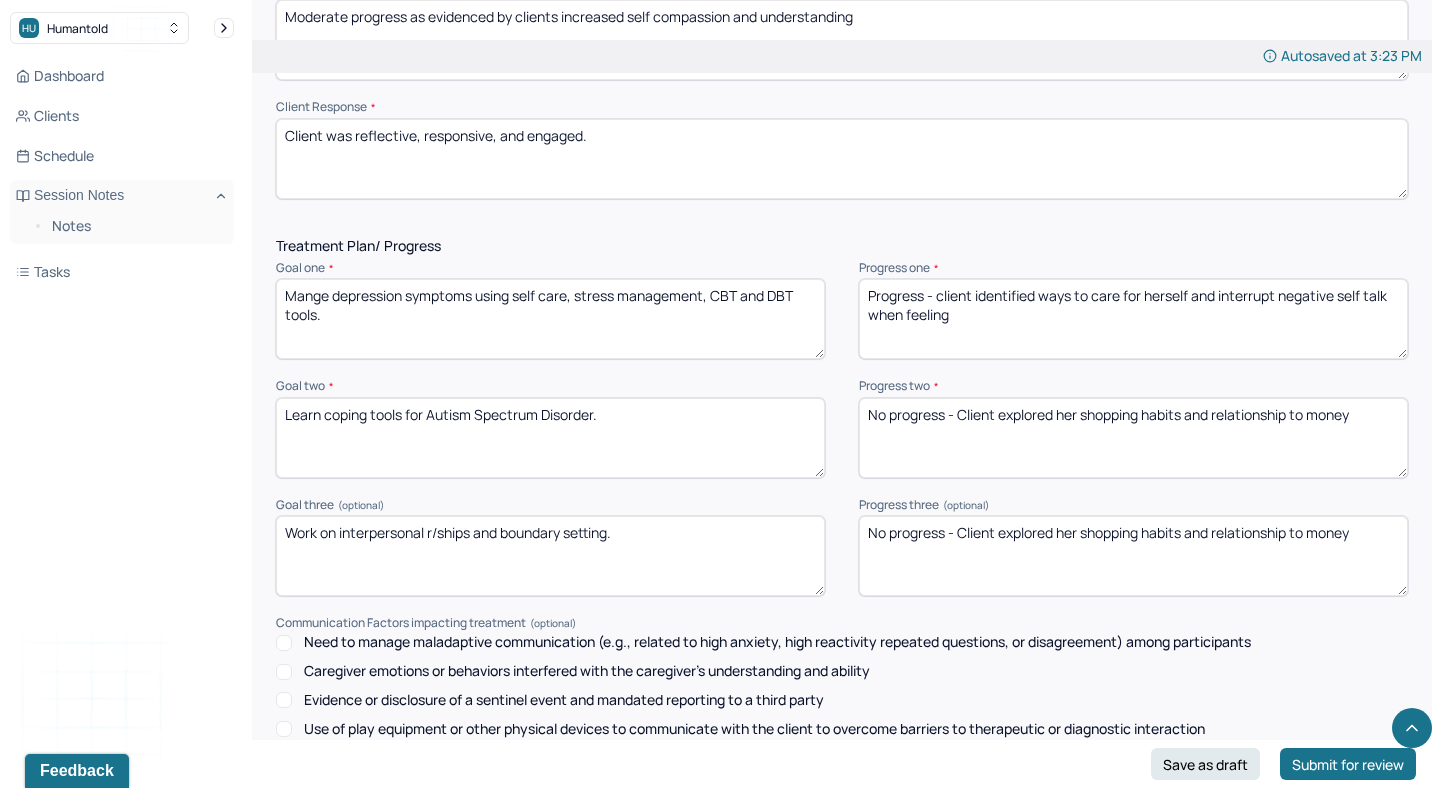 click on "Progress - client idenified ways to care for herself and interrupt negative self talk when feeling" at bounding box center (1133, 319) 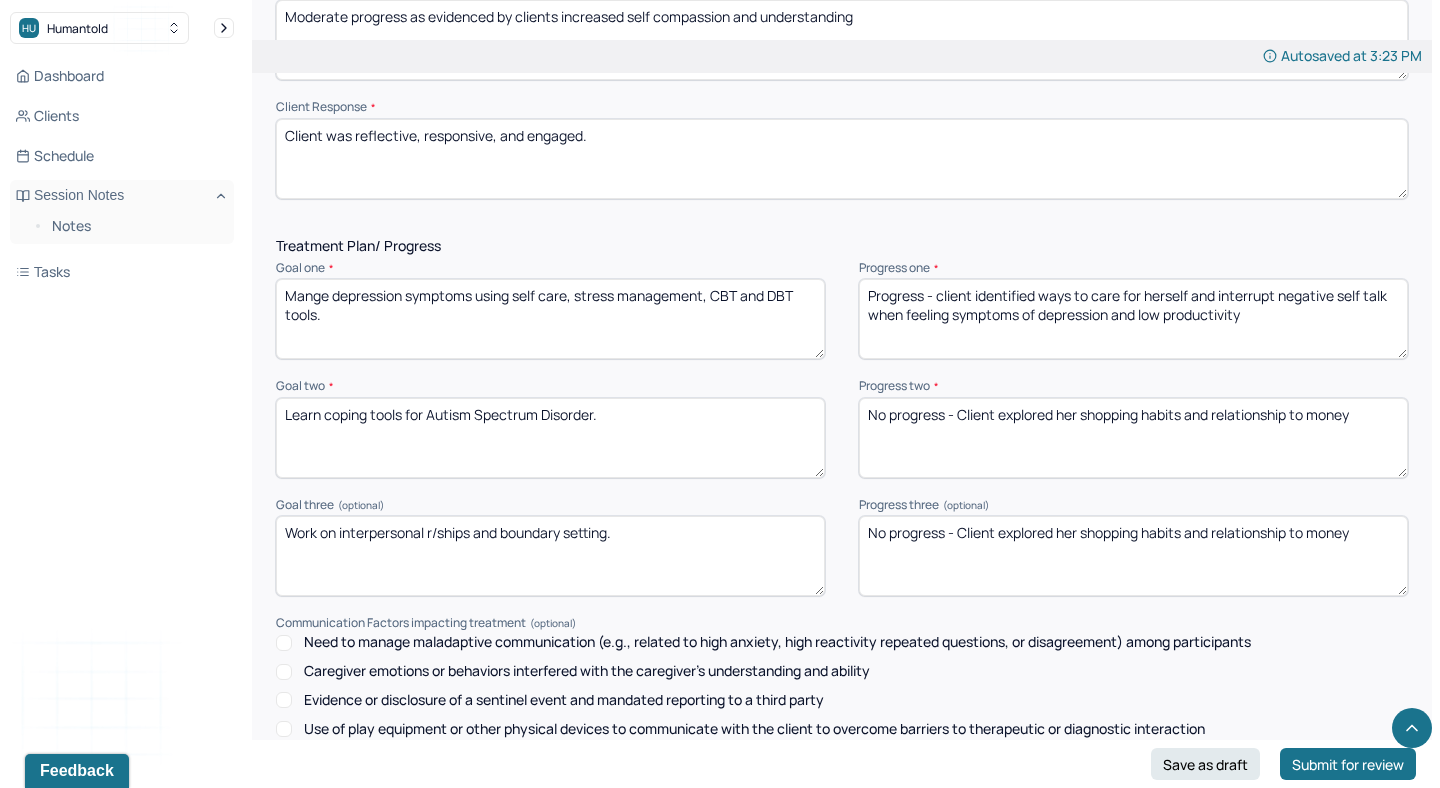 type on "Progress - client identified ways to care for herself and interrupt negative self talk when feeling symptoms of depression and low productivity" 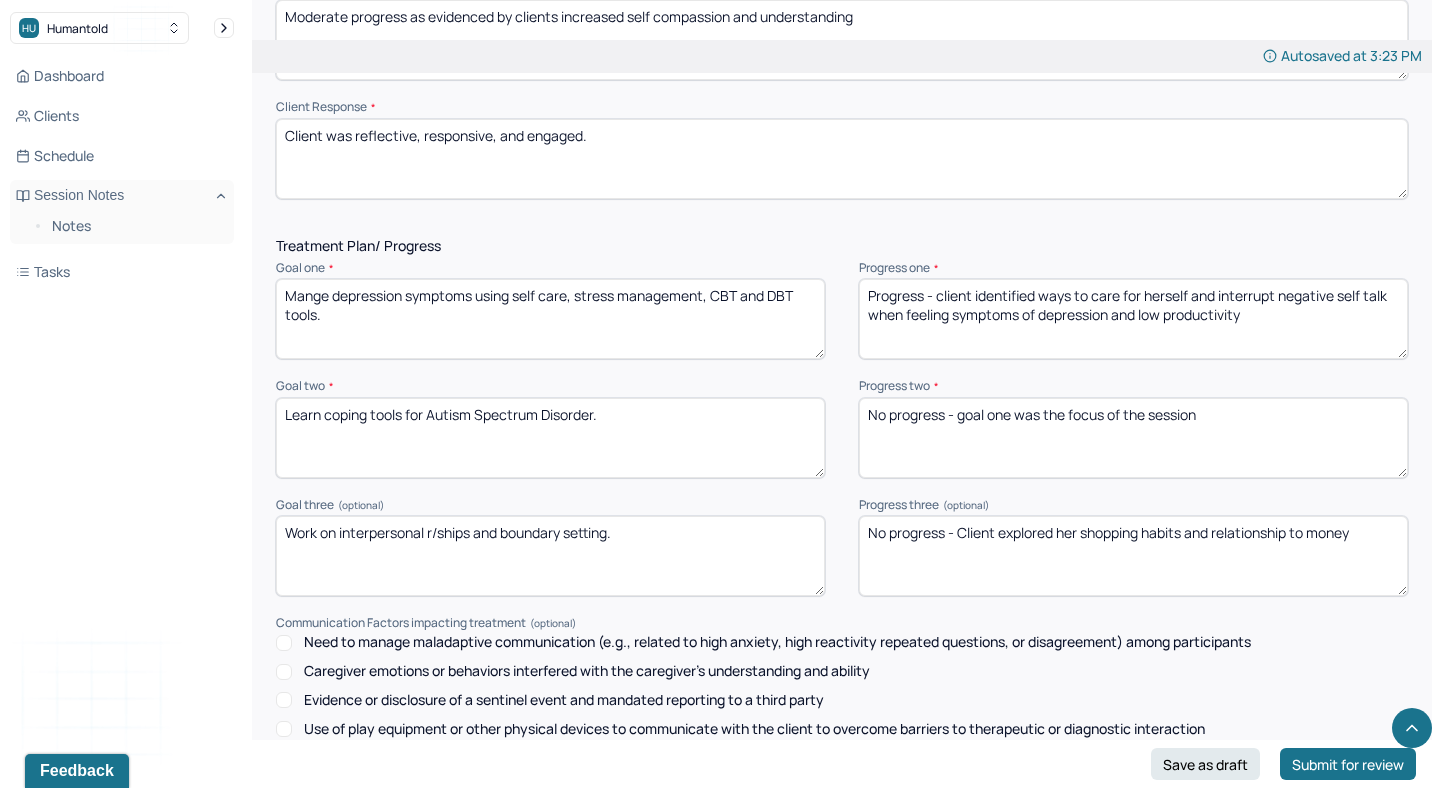 click on "No progress -" at bounding box center [1133, 438] 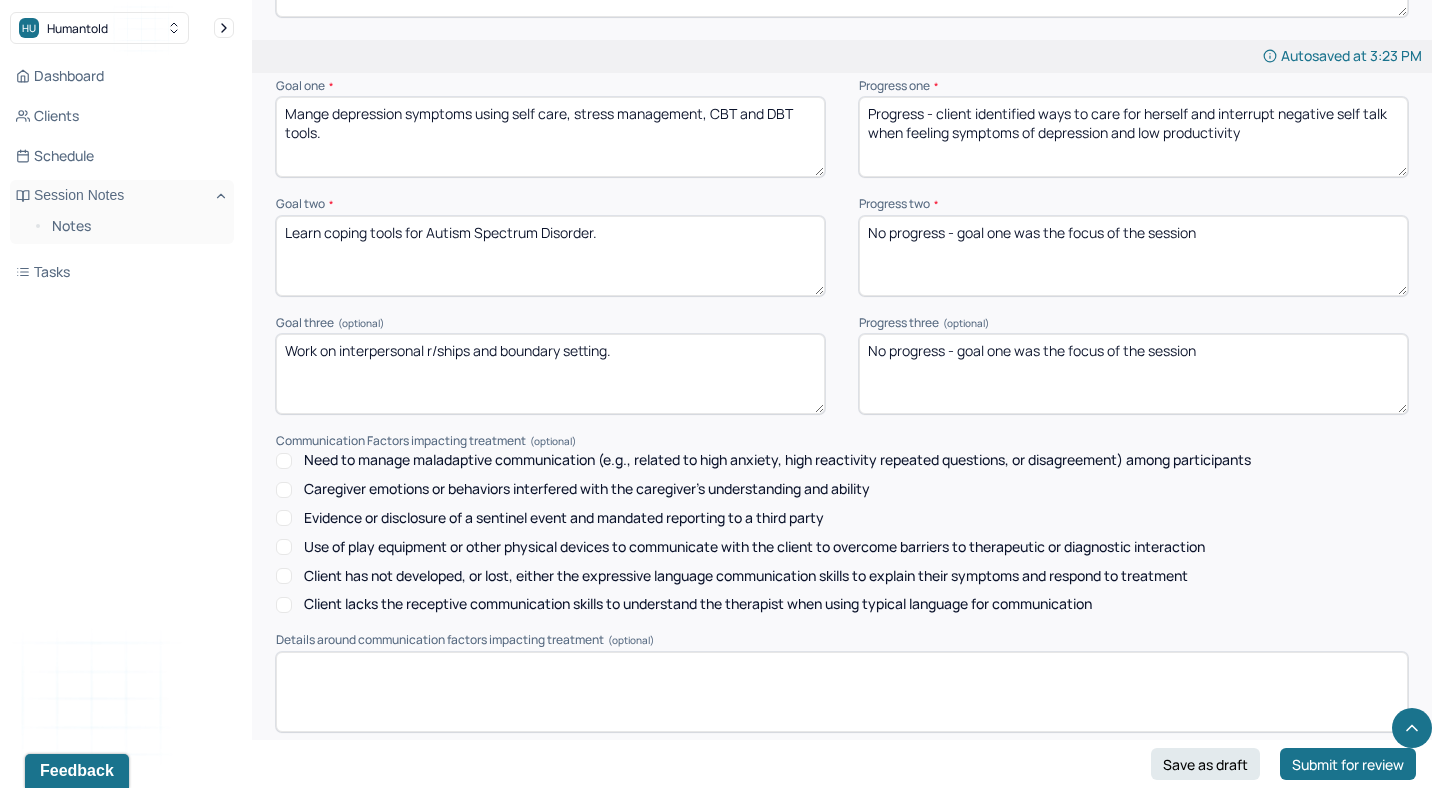 scroll, scrollTop: 2785, scrollLeft: 0, axis: vertical 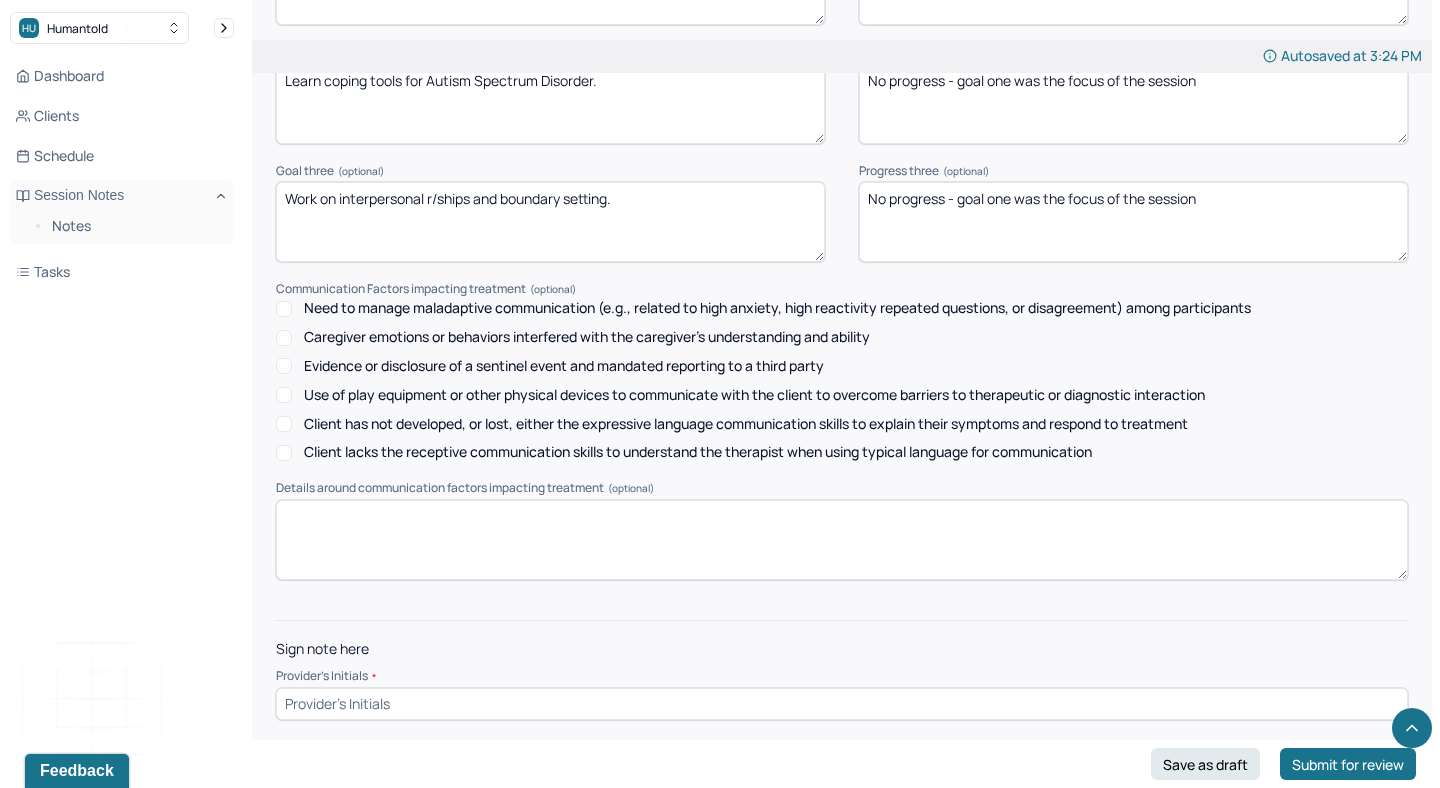 type on "No progress - goal one was the focus of the session" 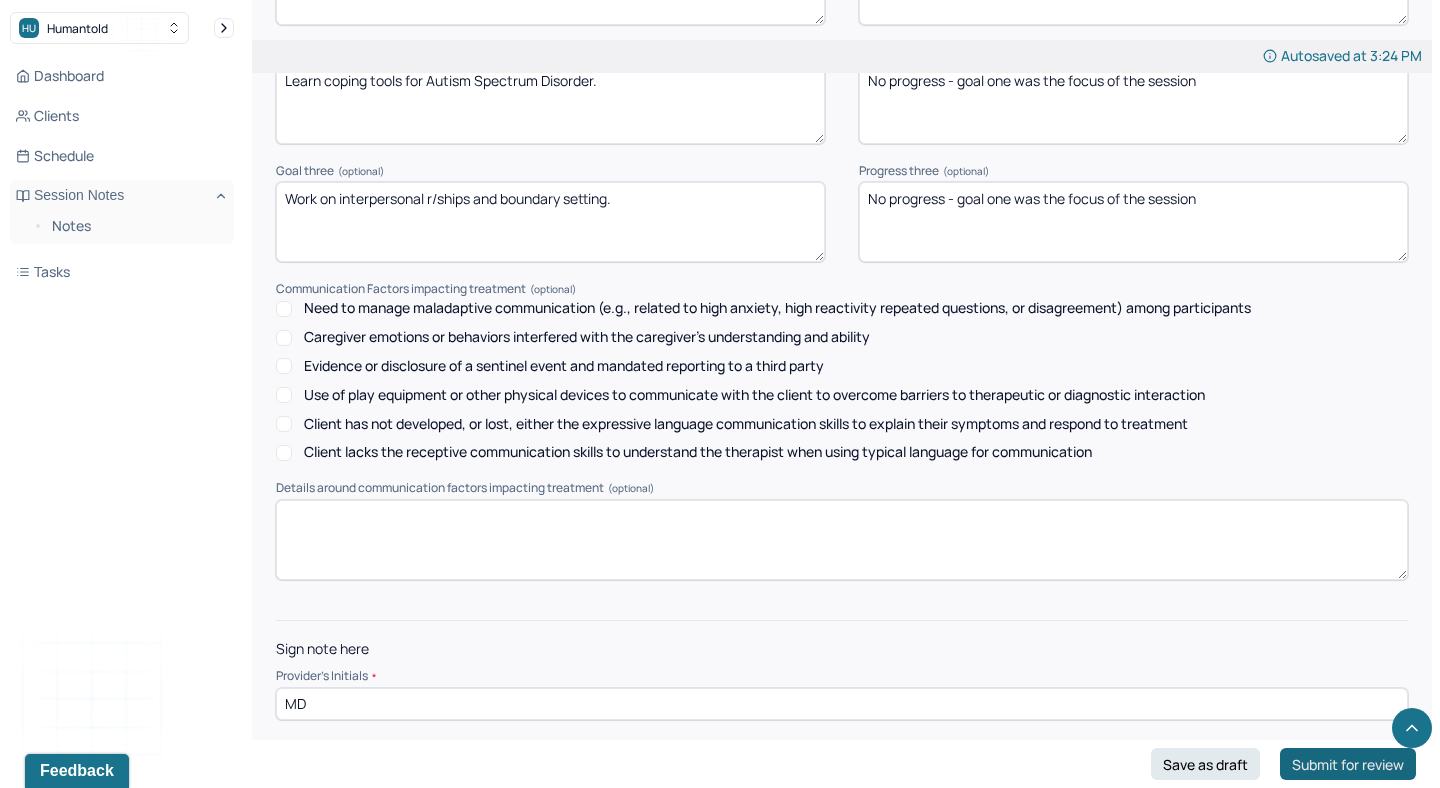 type on "MD" 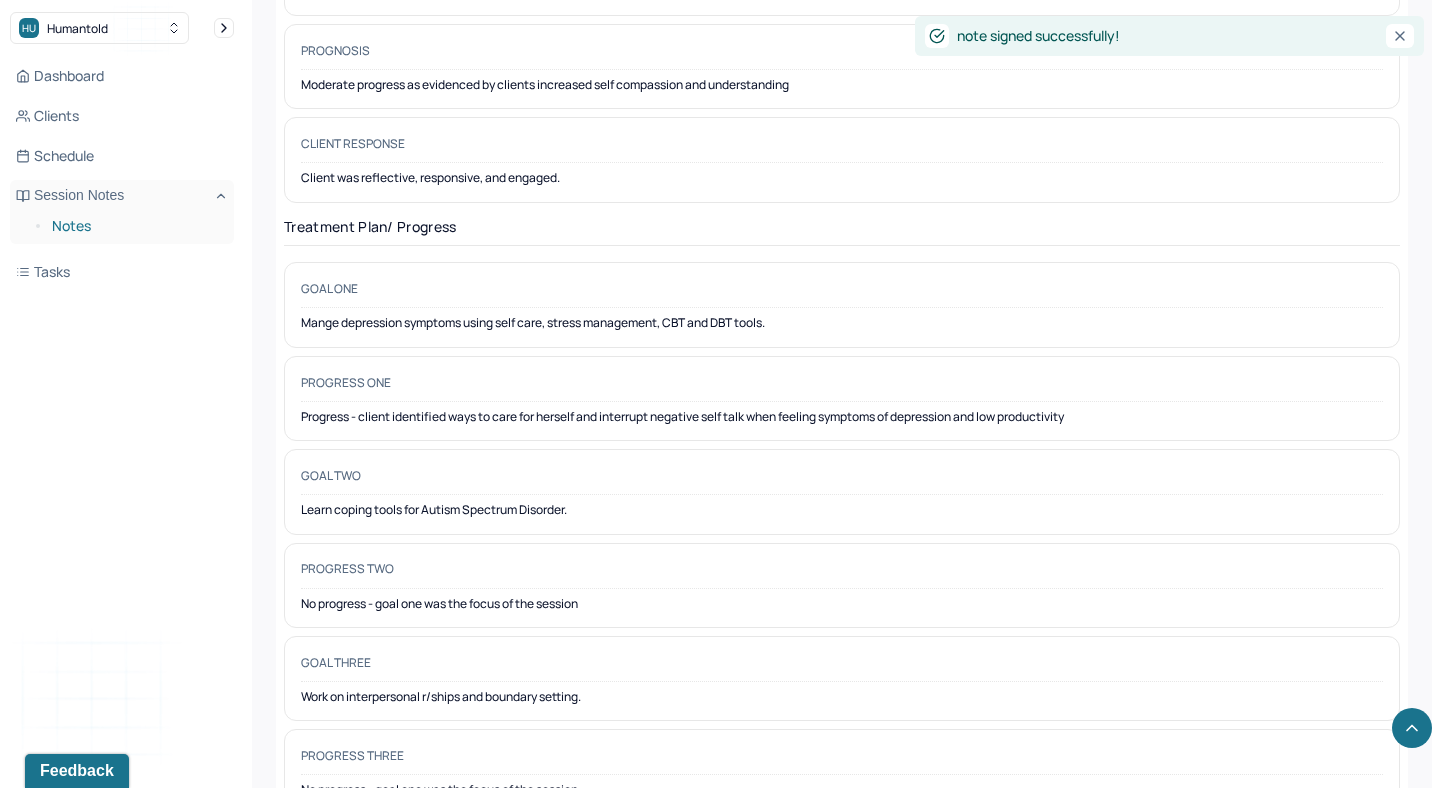 click on "Notes" at bounding box center (135, 226) 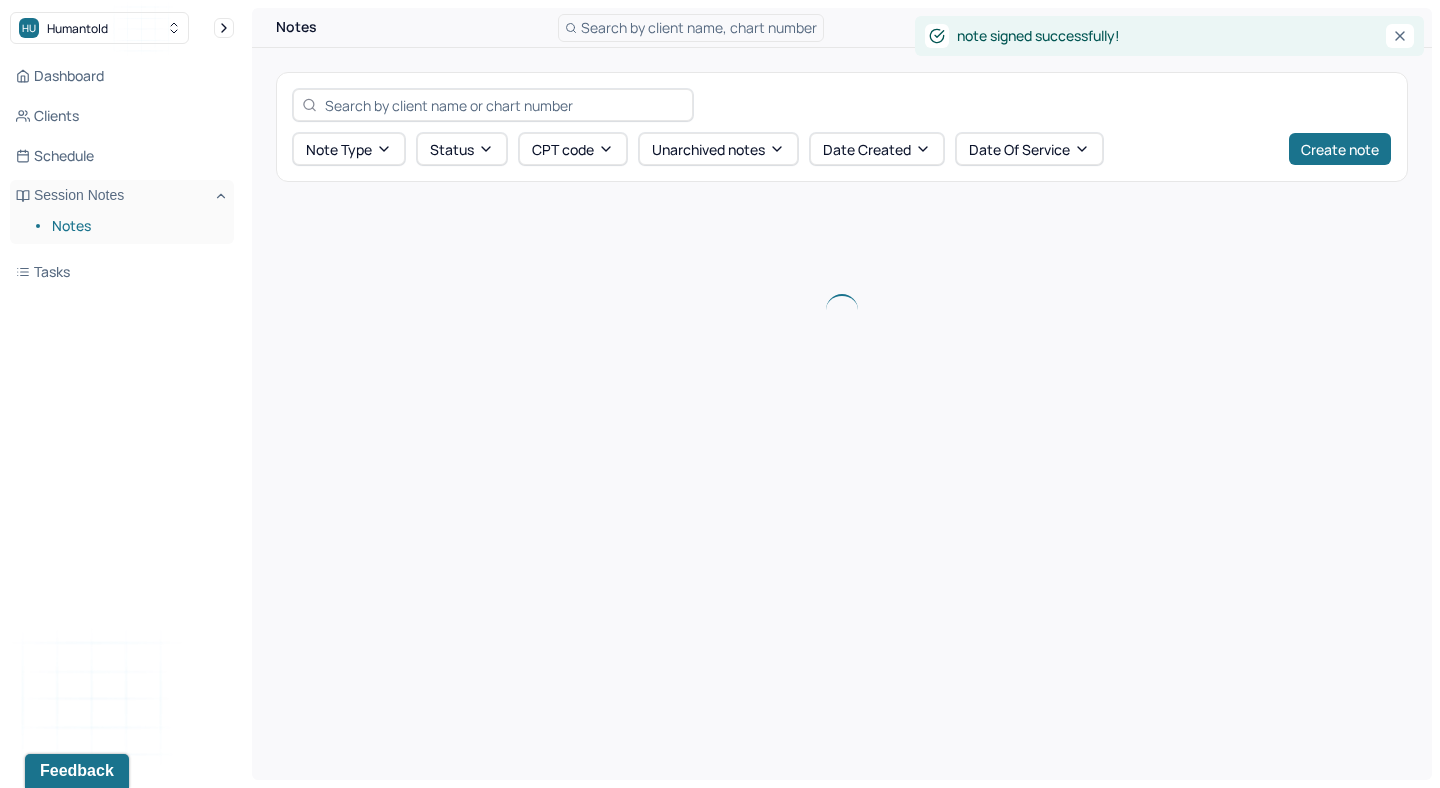 scroll, scrollTop: 0, scrollLeft: 0, axis: both 